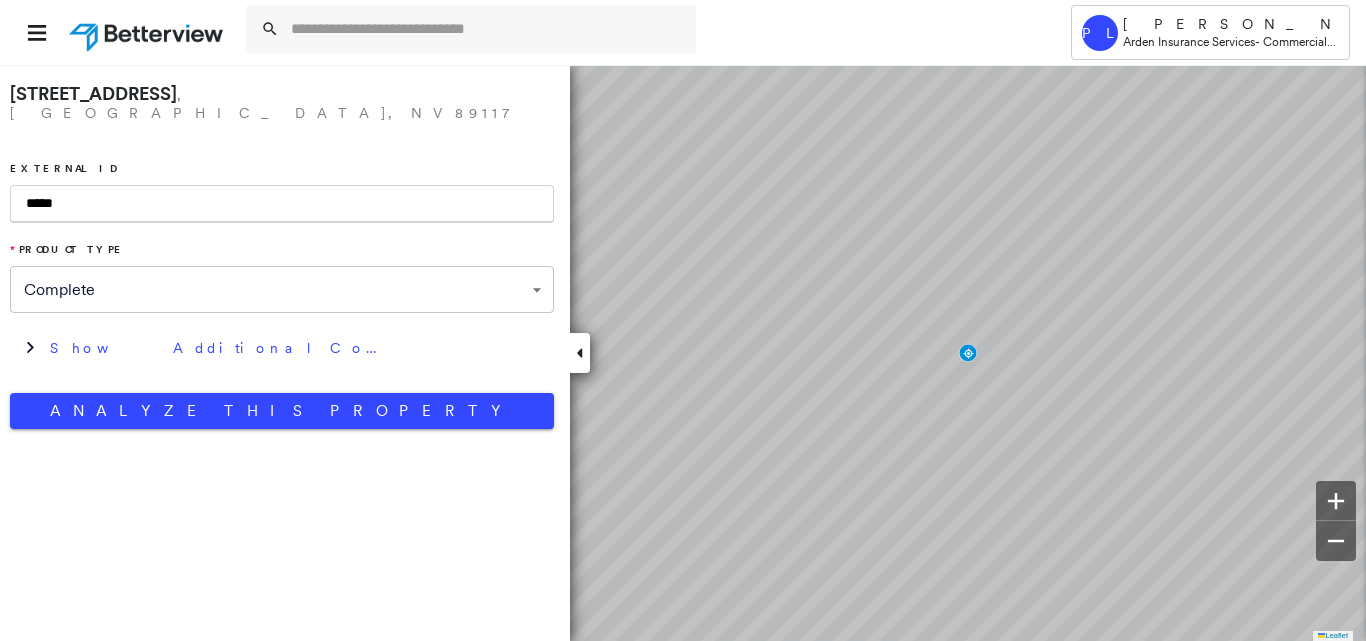 scroll, scrollTop: 0, scrollLeft: 0, axis: both 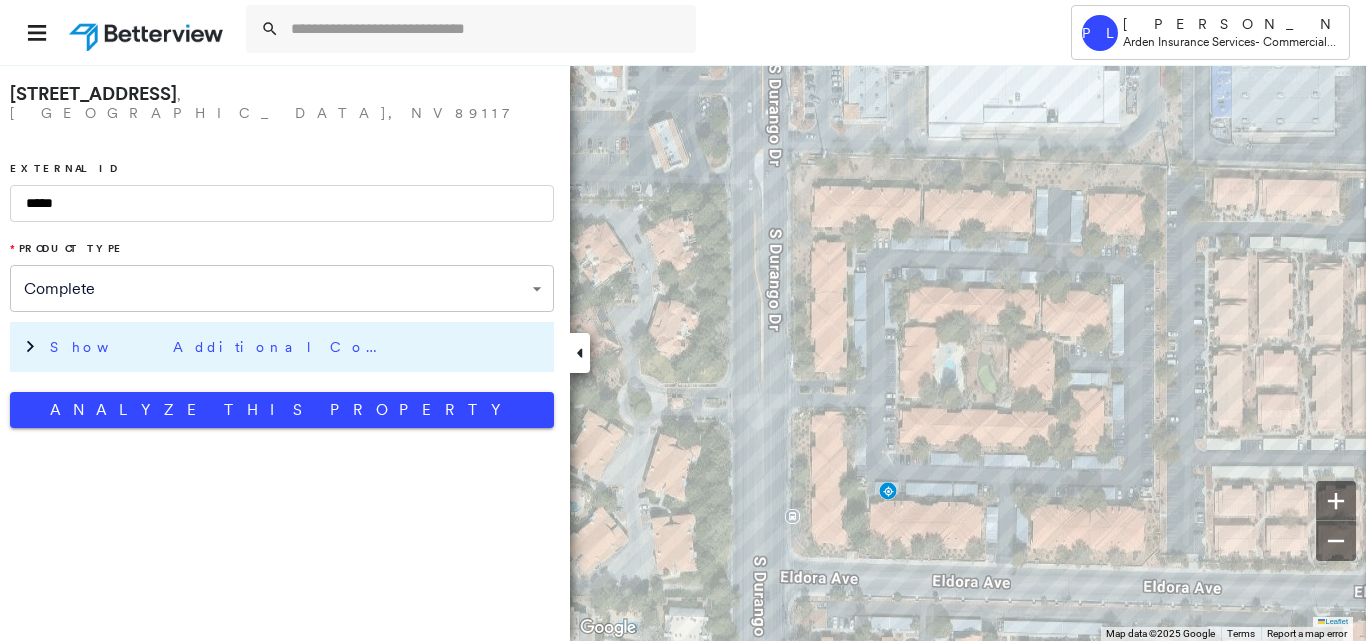 click on "Show Additional Company Data" at bounding box center [297, 347] 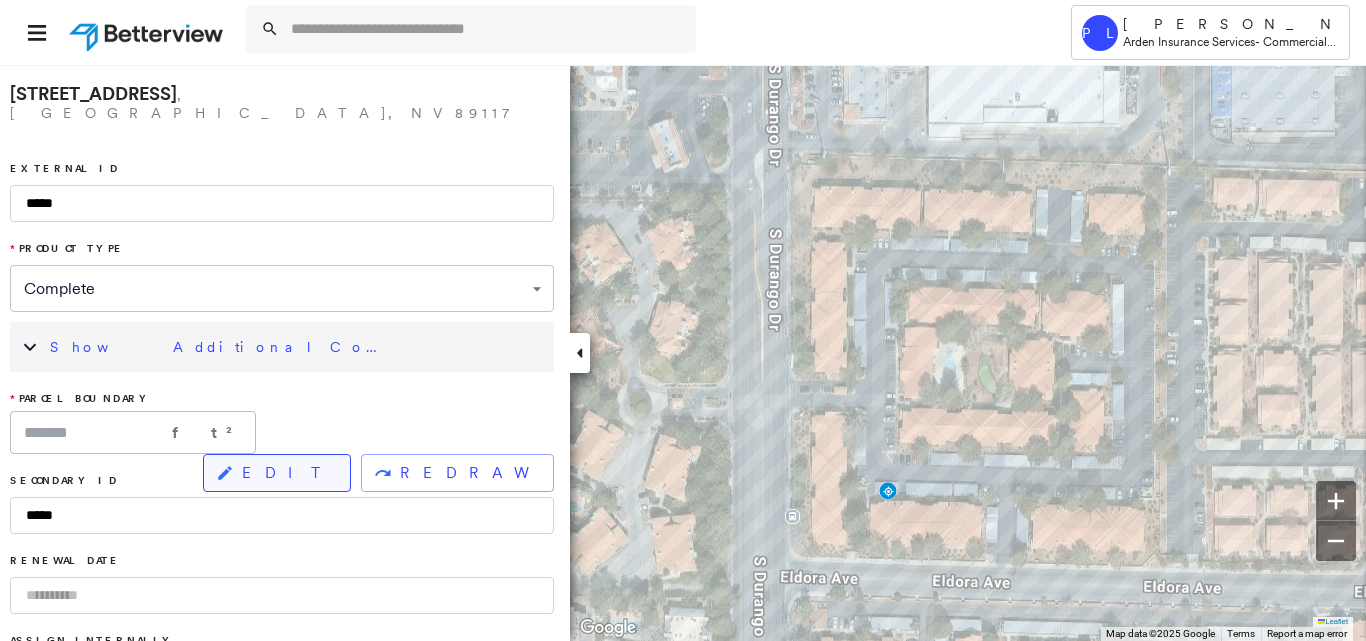 click on "EDIT" at bounding box center (288, 473) 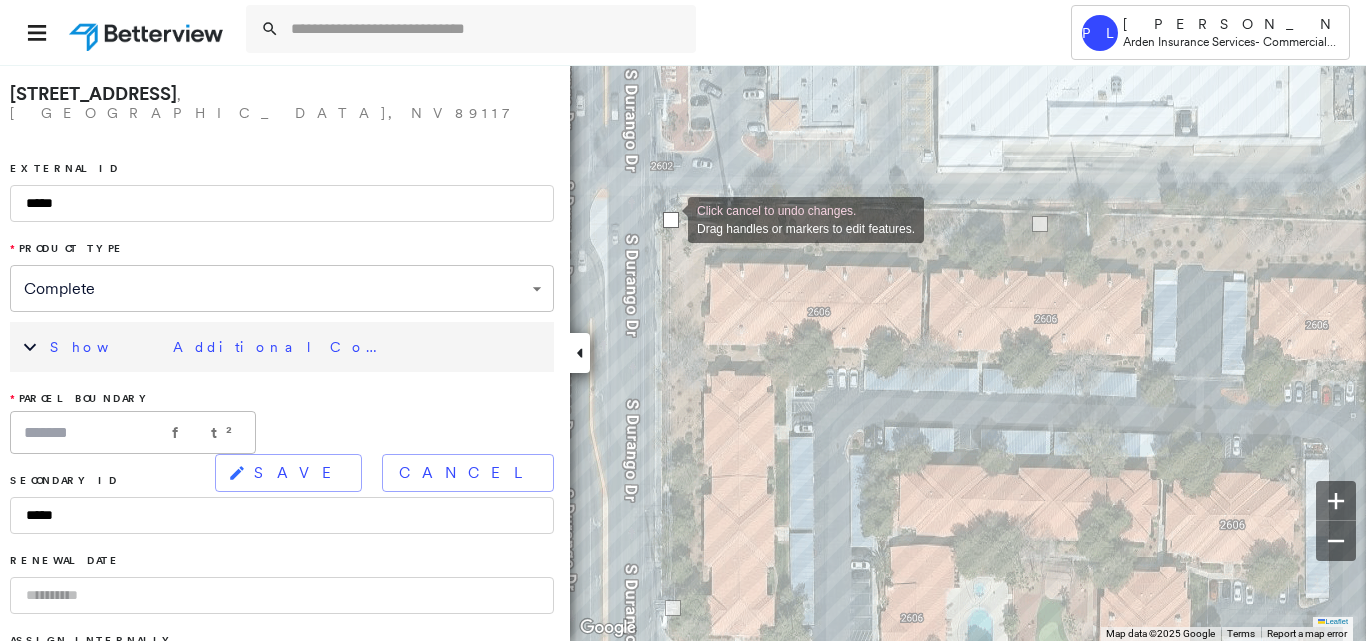drag, startPoint x: 676, startPoint y: 209, endPoint x: 668, endPoint y: 218, distance: 12.0415945 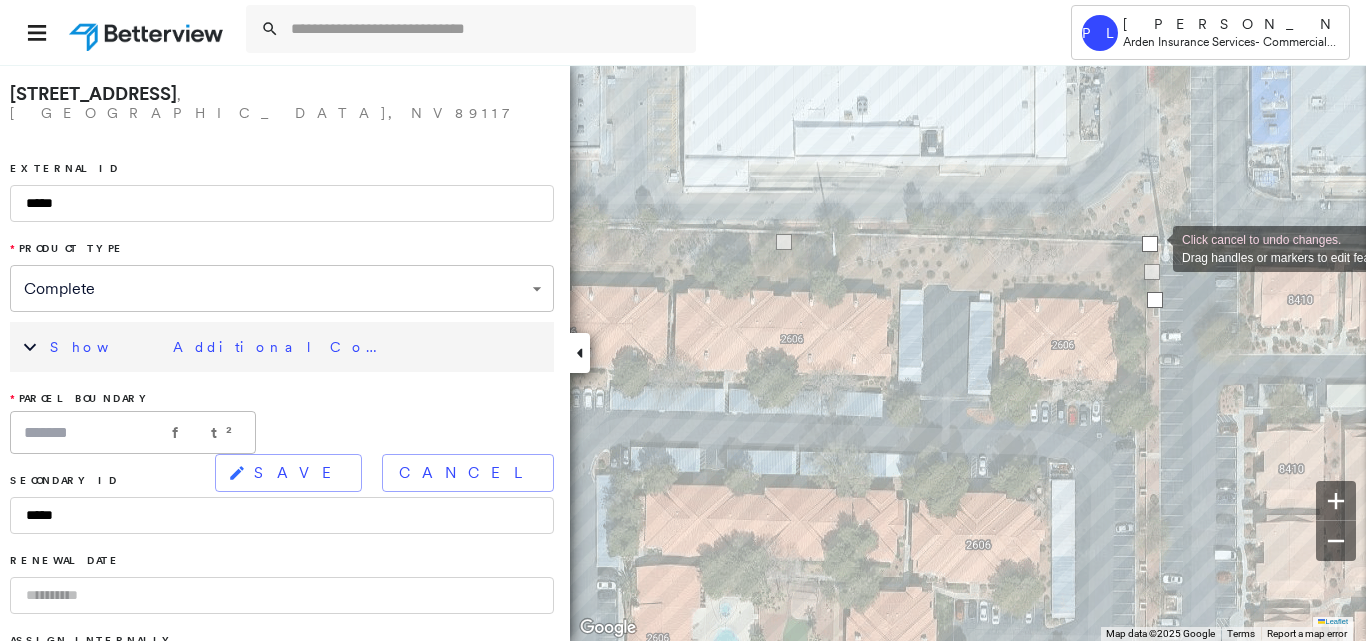 click at bounding box center (1150, 244) 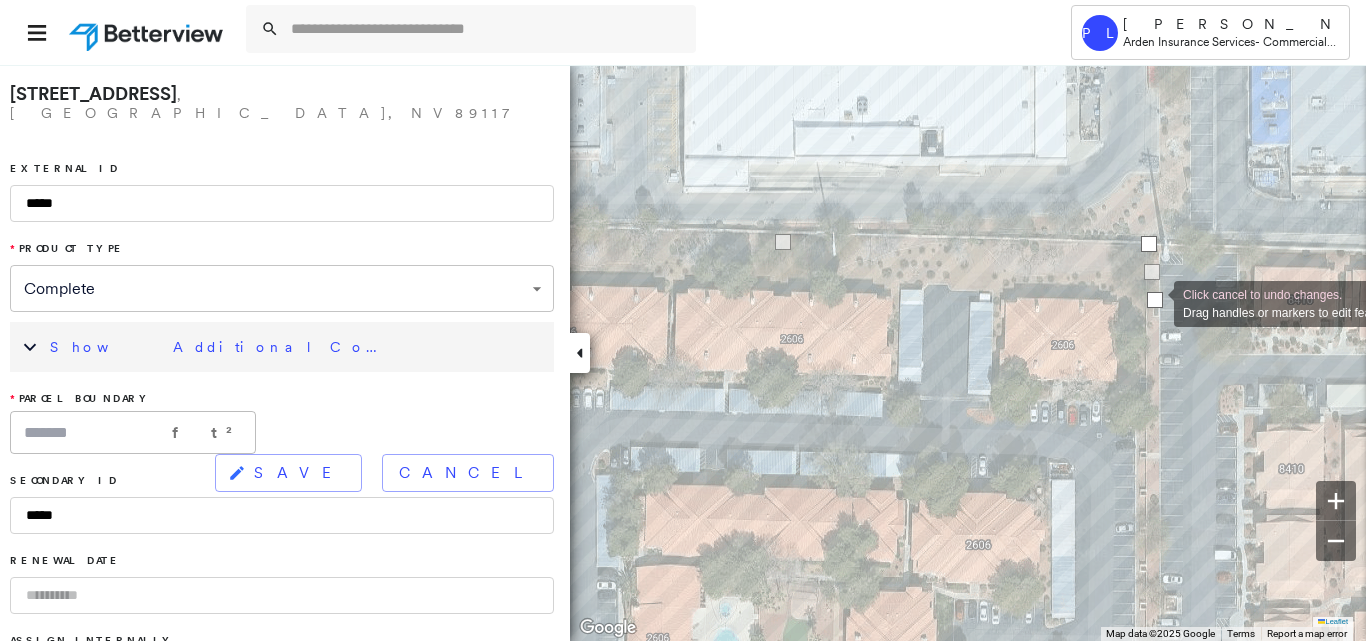 click at bounding box center [1155, 300] 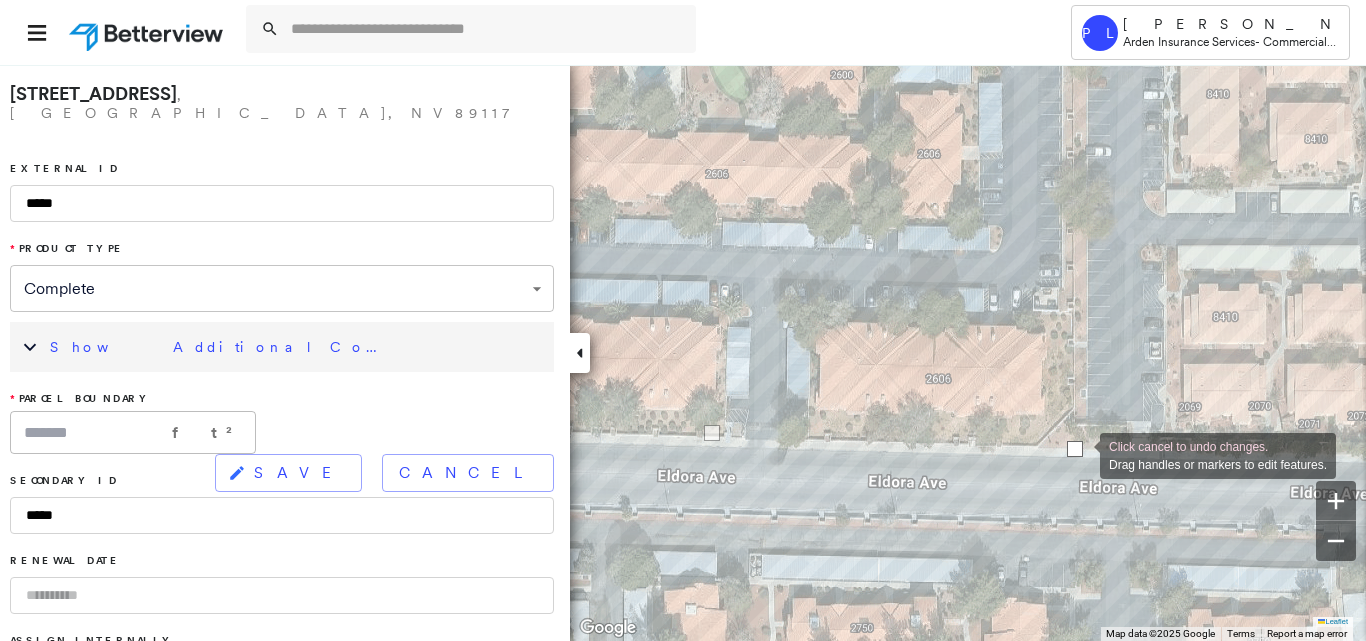 click at bounding box center [1075, 449] 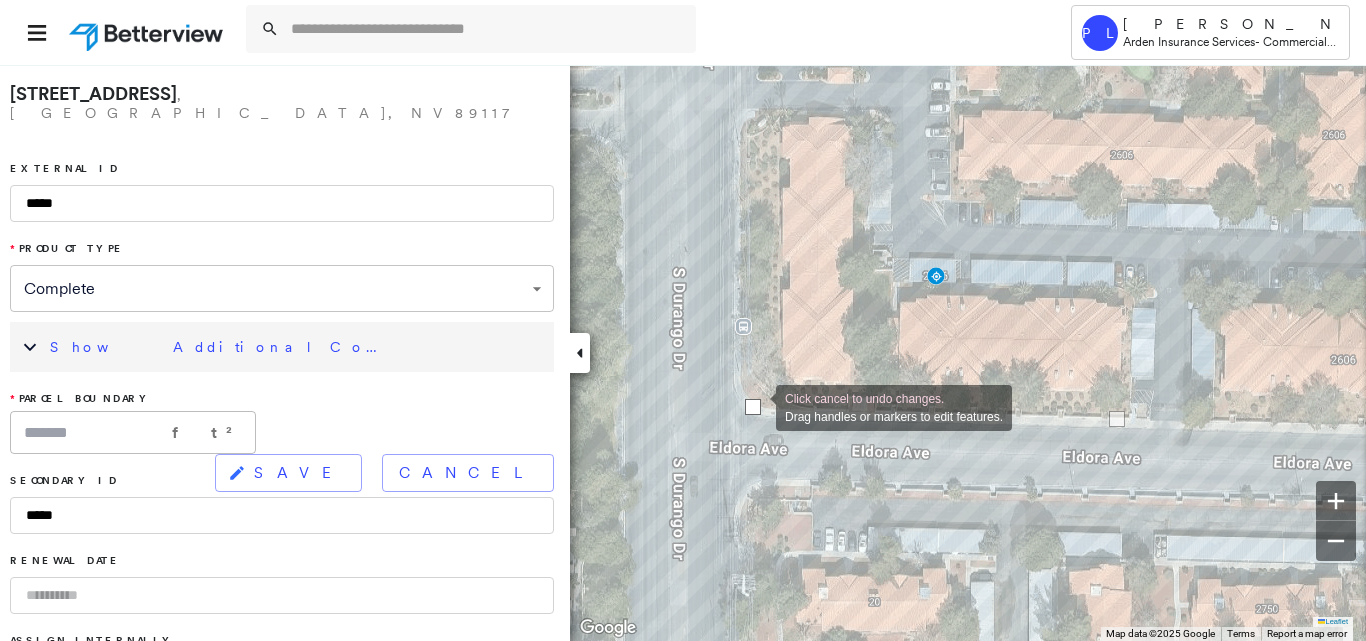 click at bounding box center (753, 407) 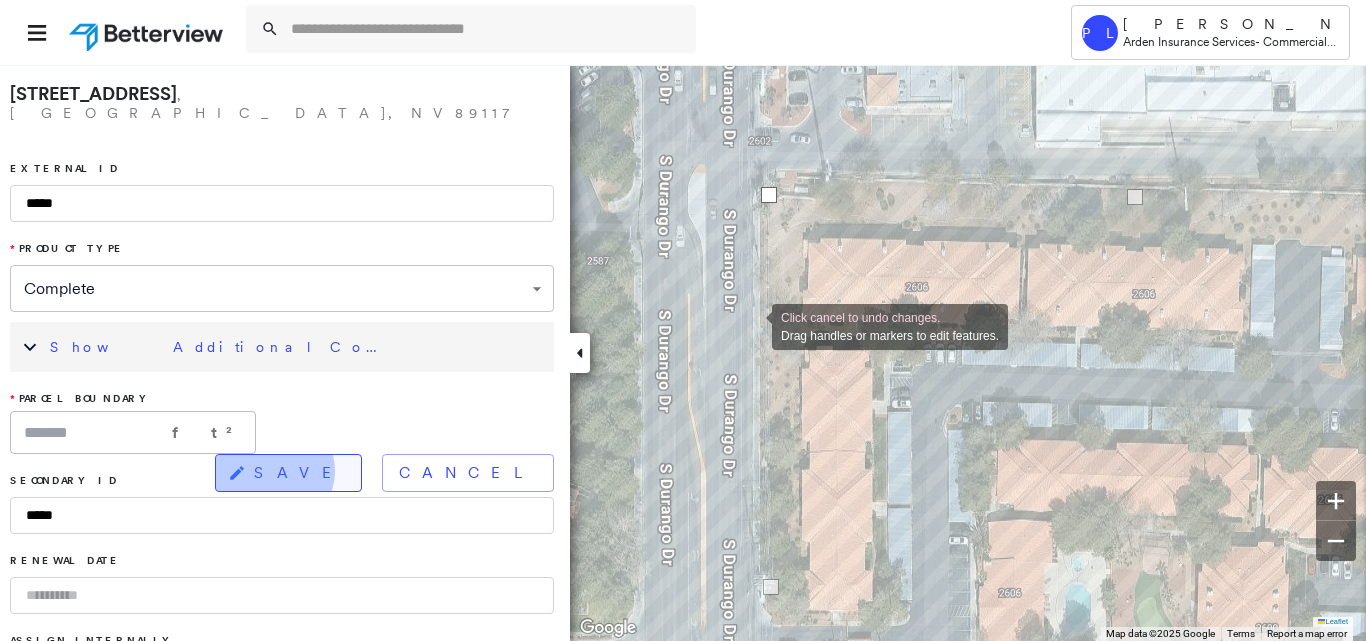 click on "SAVE" at bounding box center (299, 473) 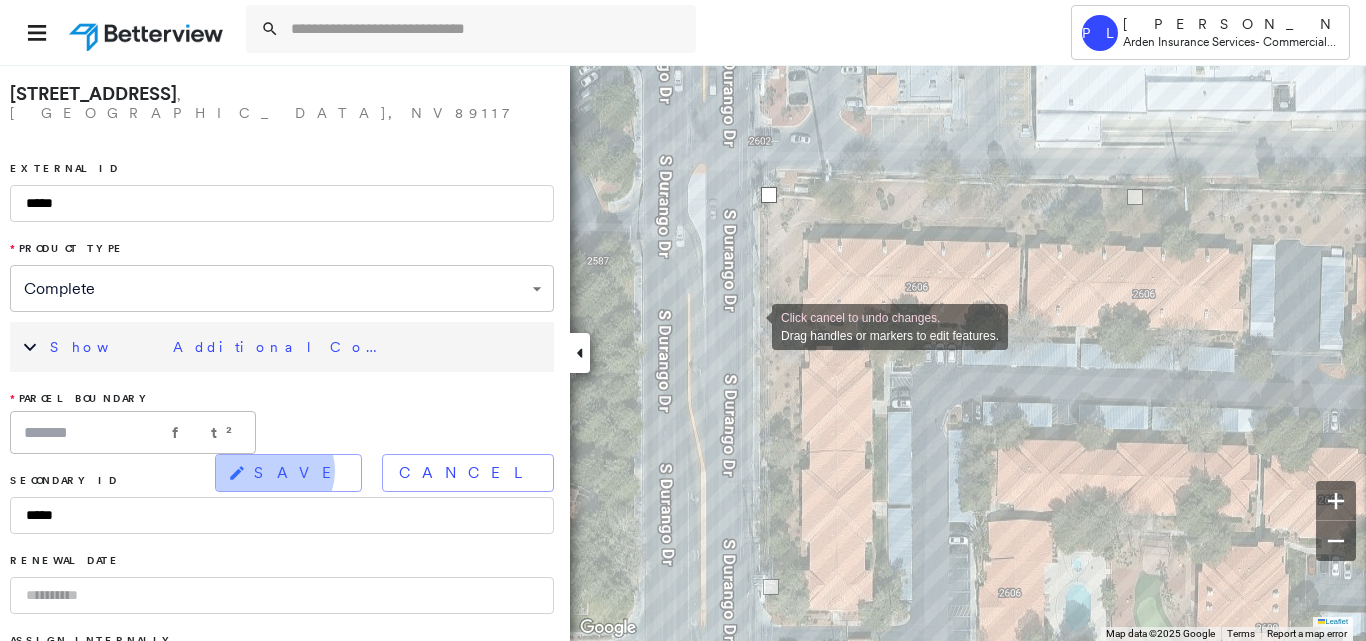 type on "*******" 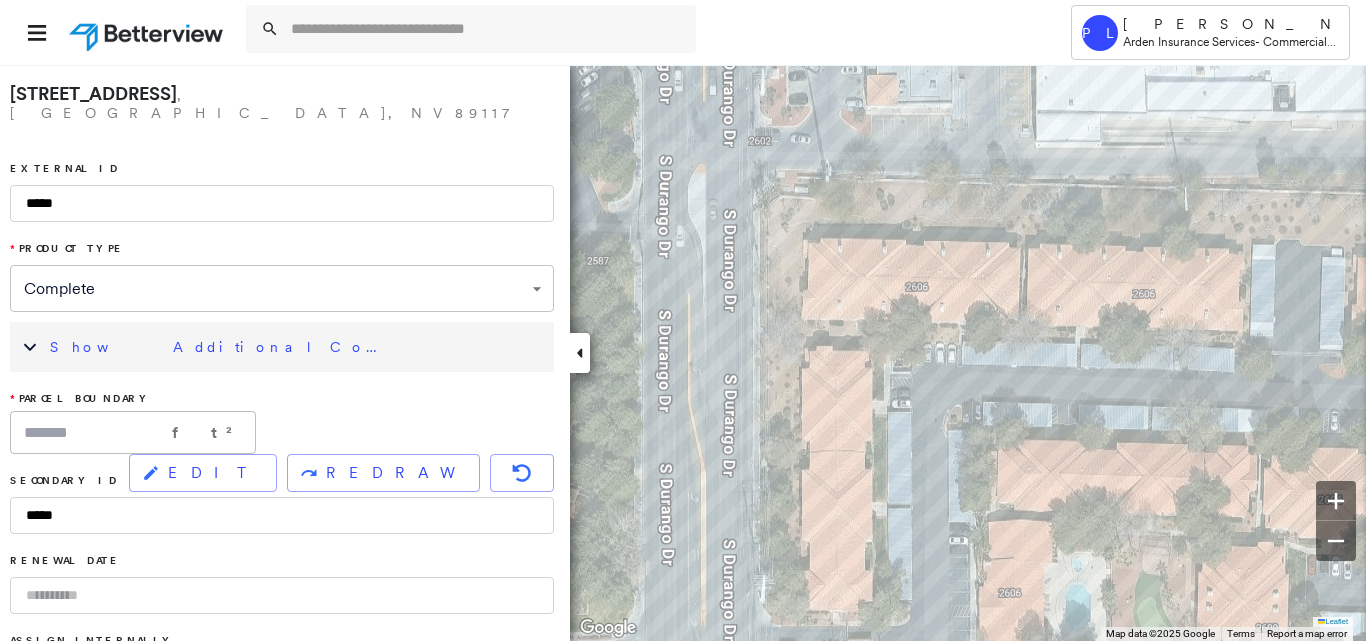 click on "Show Additional Company Data" at bounding box center [282, 347] 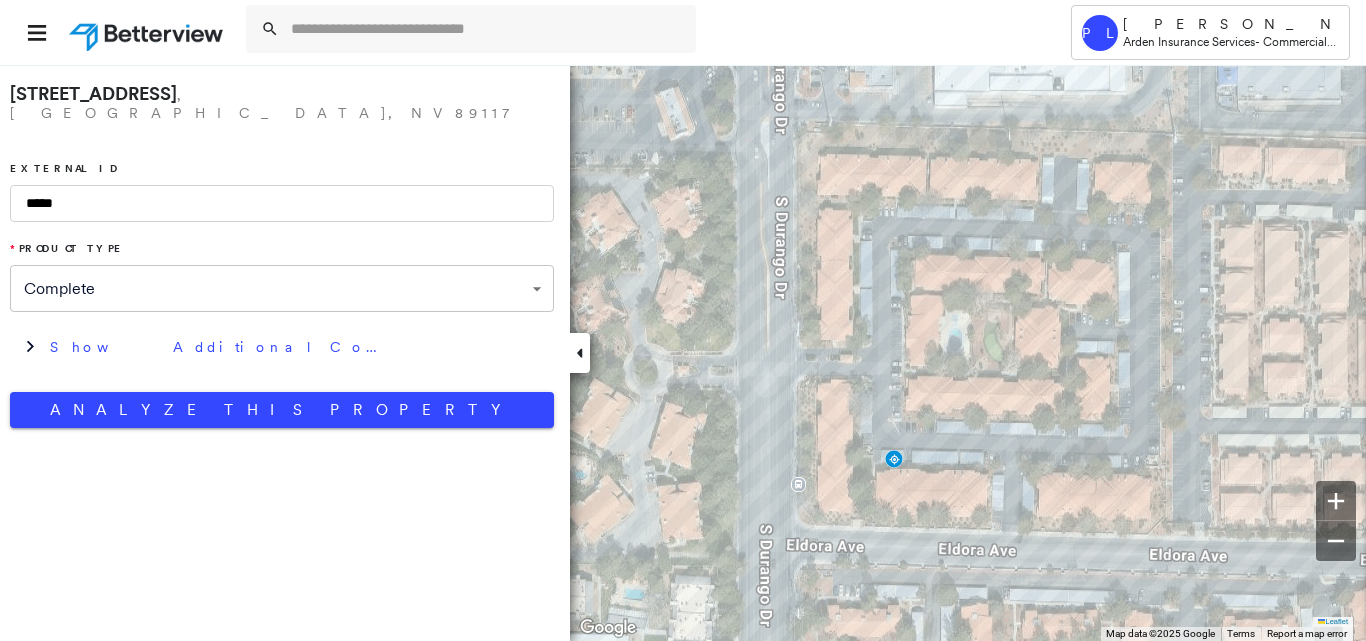 click on "*****" at bounding box center [282, 203] 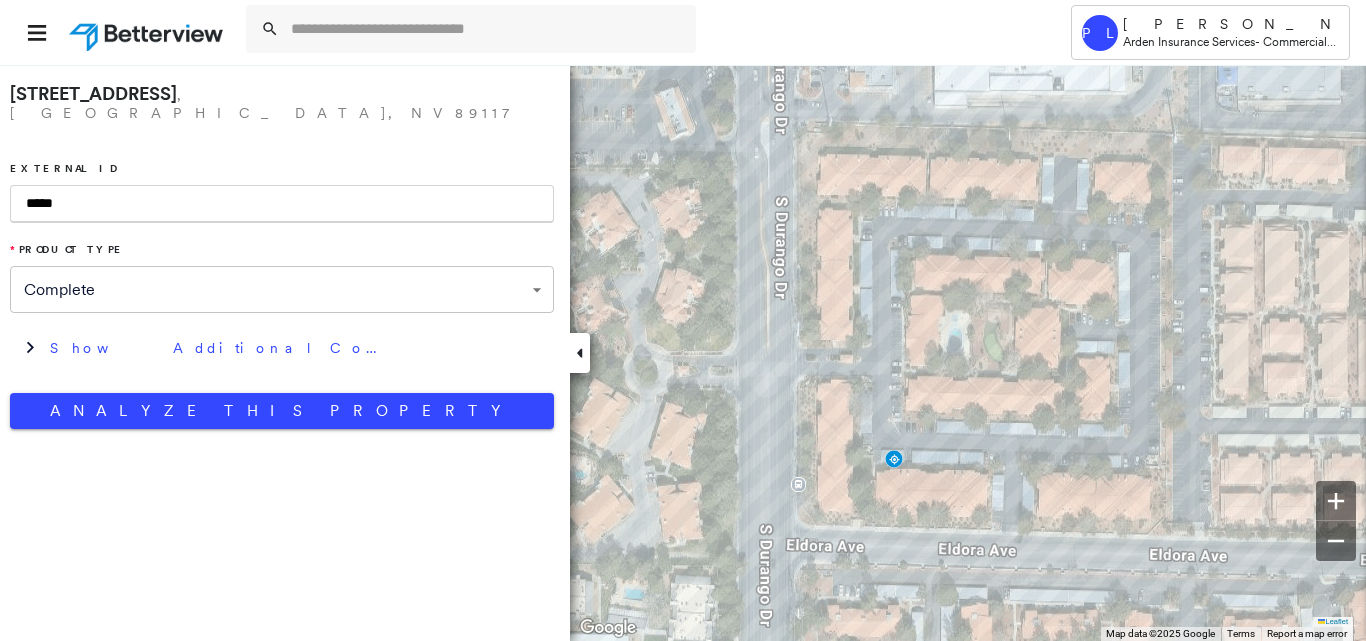 click on "*****" at bounding box center [282, 204] 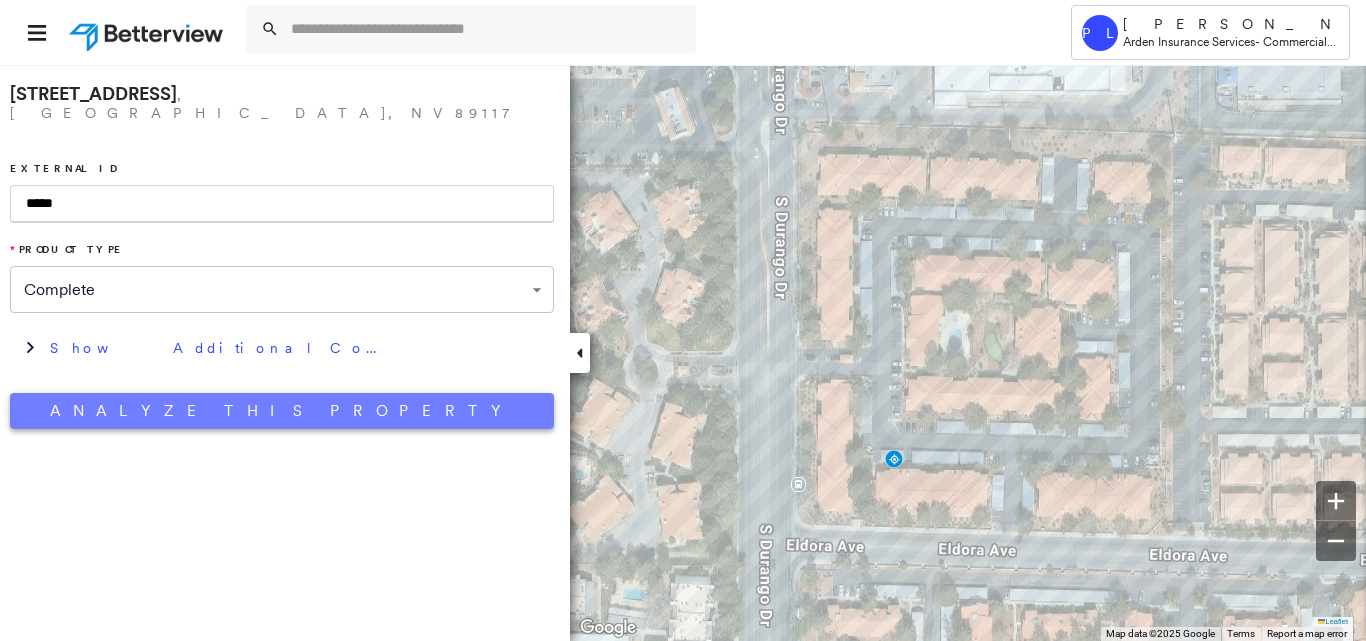 click on "Analyze This Property" at bounding box center (282, 411) 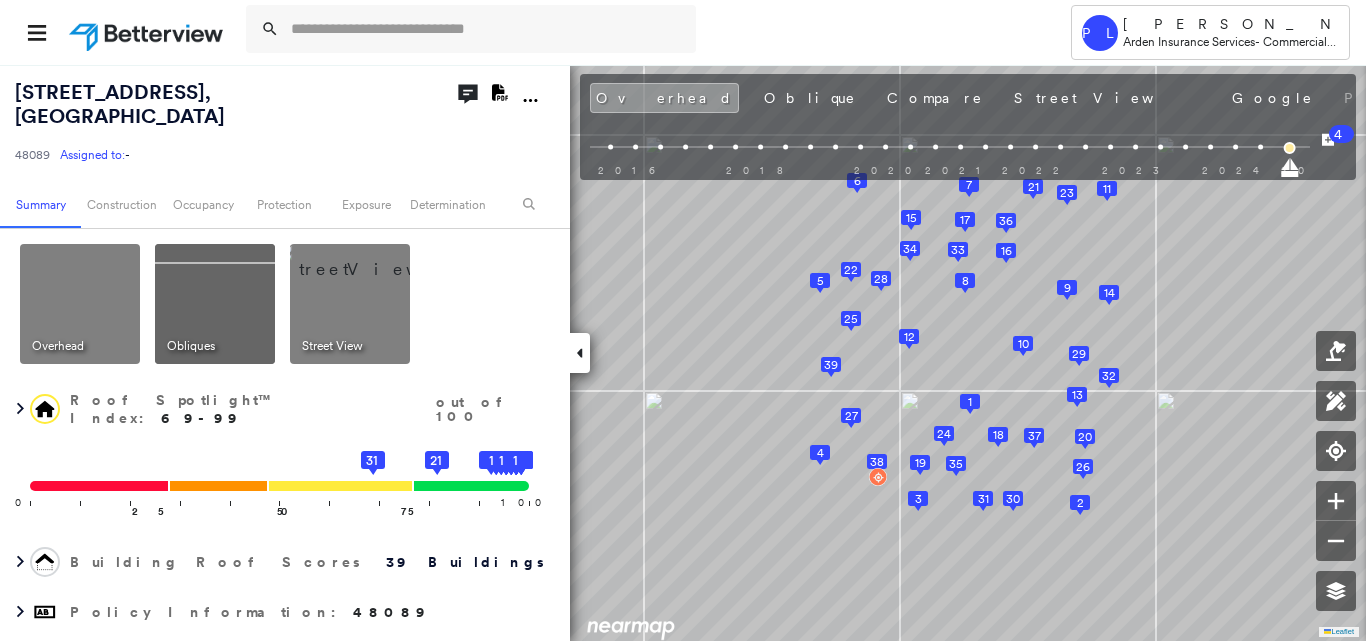 click 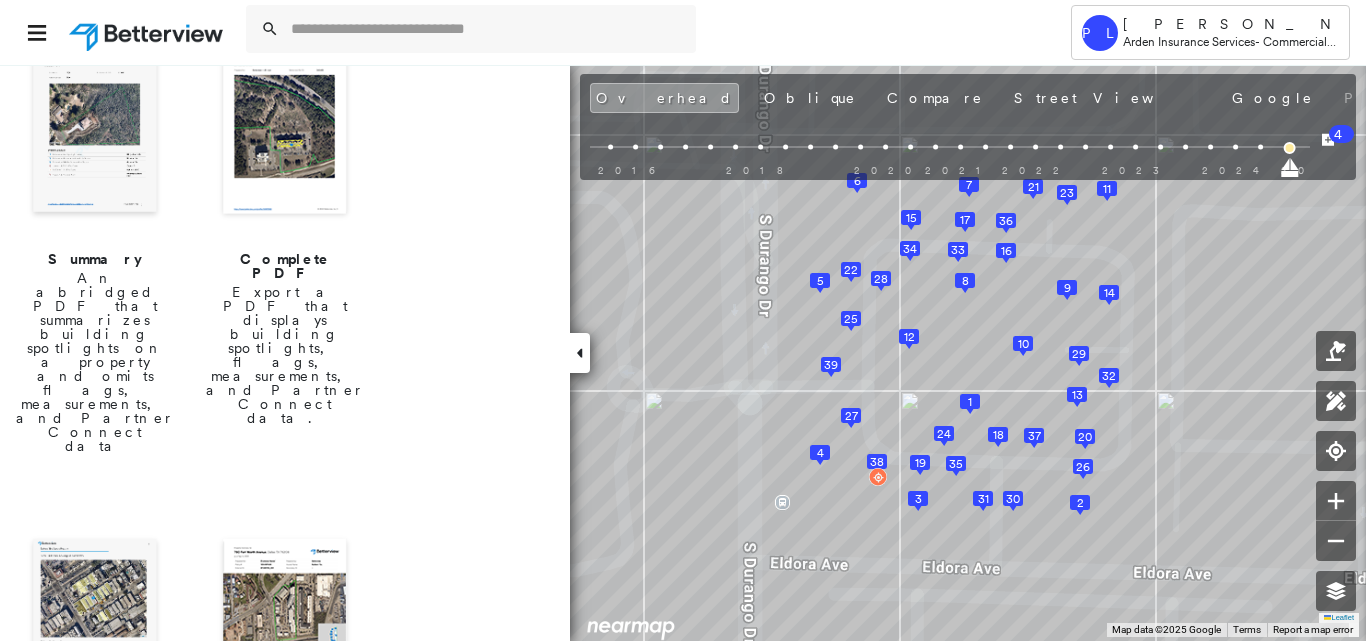 scroll, scrollTop: 300, scrollLeft: 0, axis: vertical 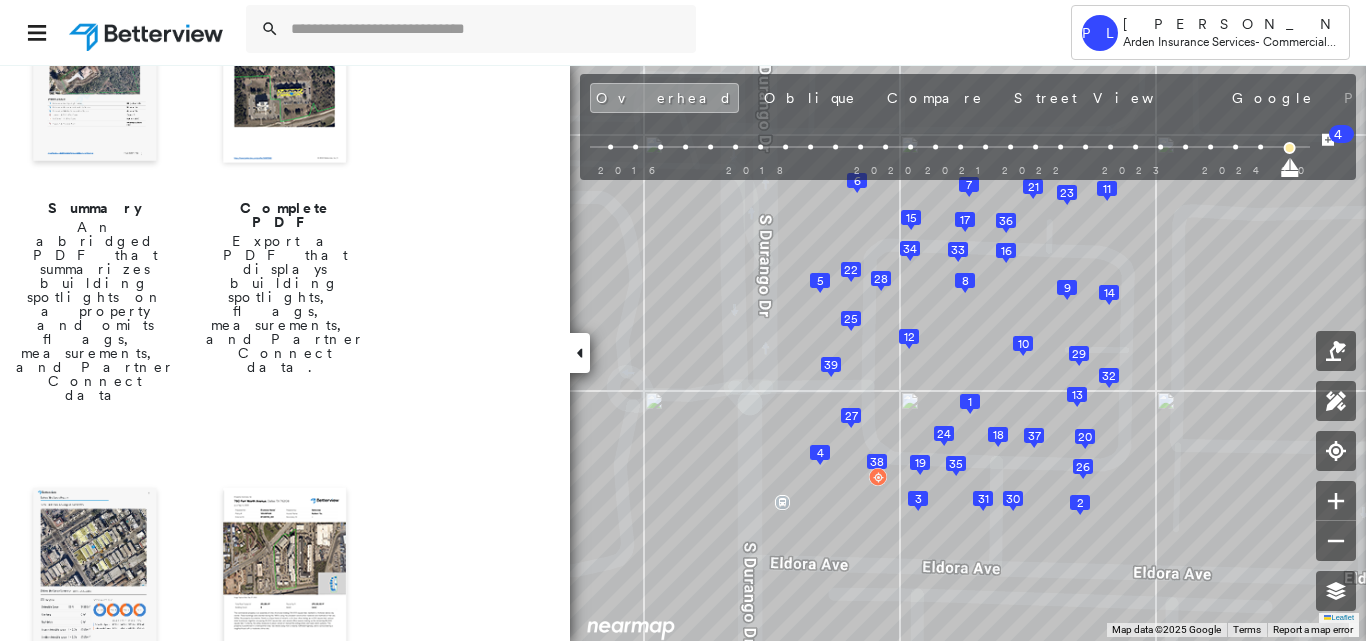 click at bounding box center (95, 572) 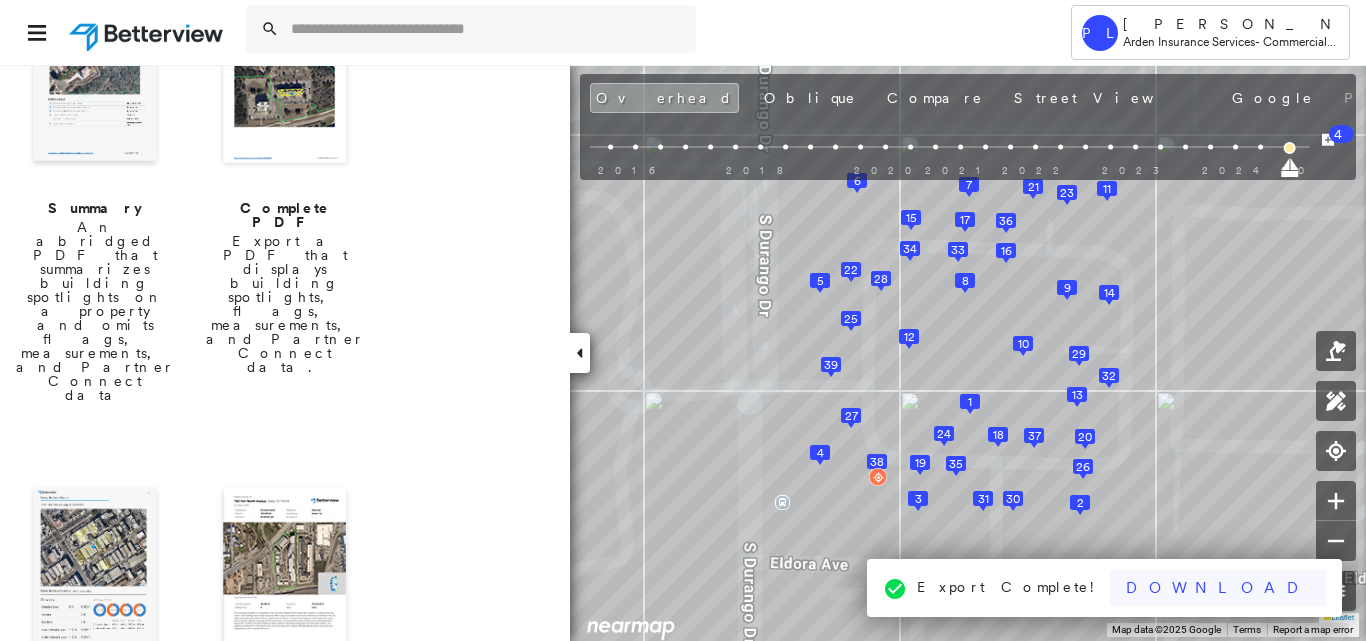 click on "Download" at bounding box center [1218, 588] 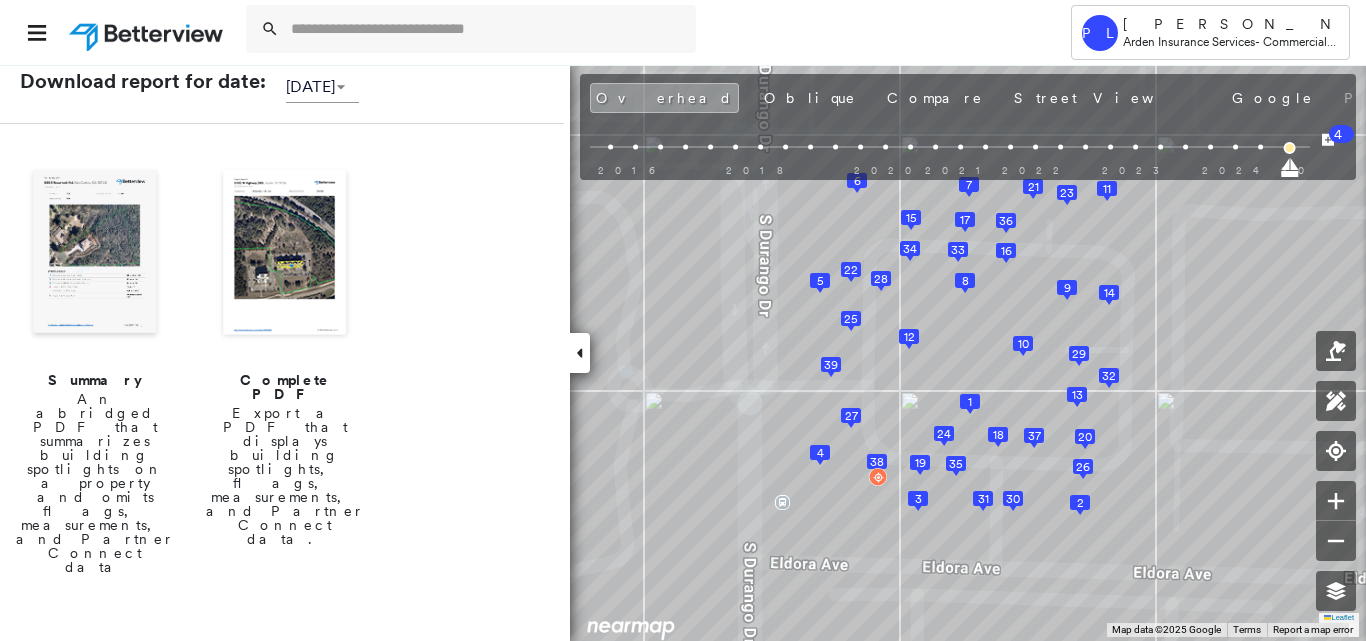 scroll, scrollTop: 0, scrollLeft: 0, axis: both 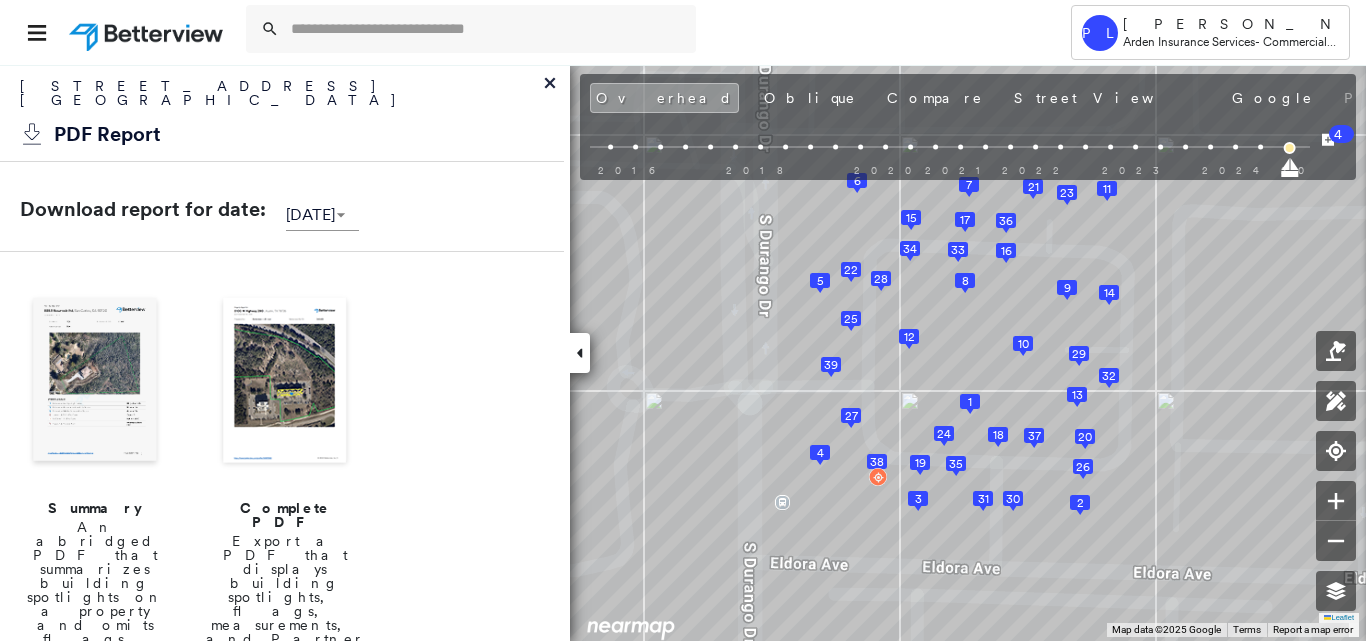 click 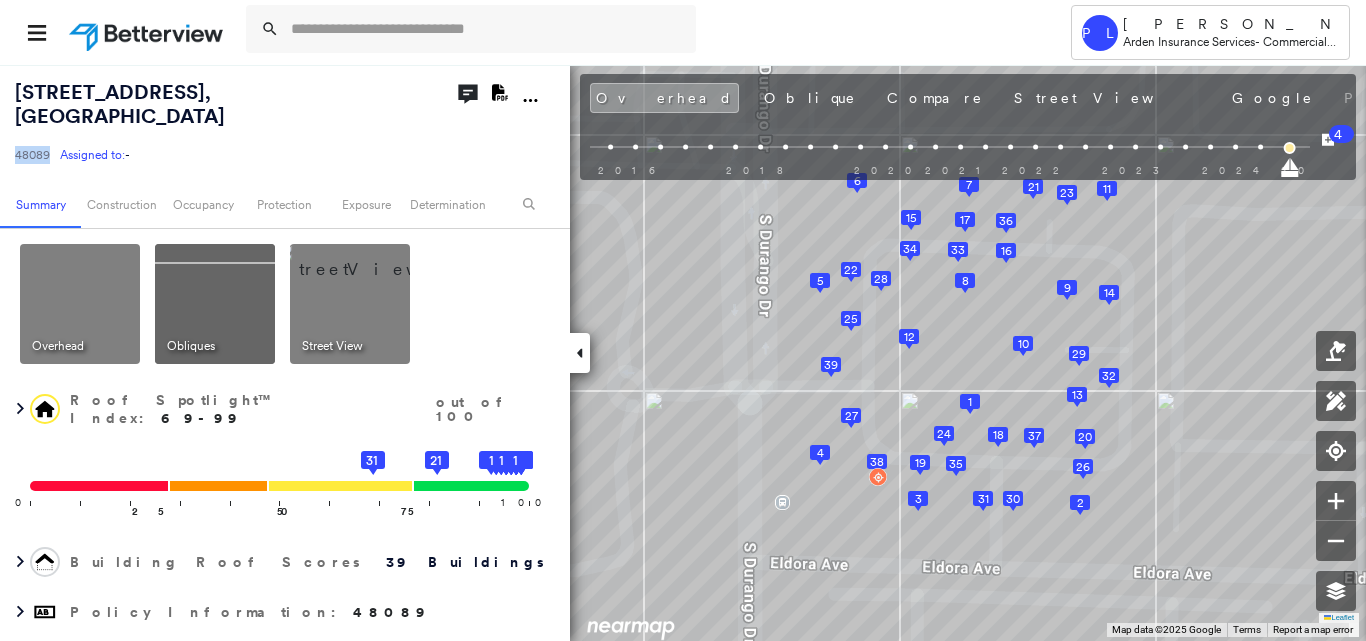 drag, startPoint x: 15, startPoint y: 161, endPoint x: 56, endPoint y: 162, distance: 41.01219 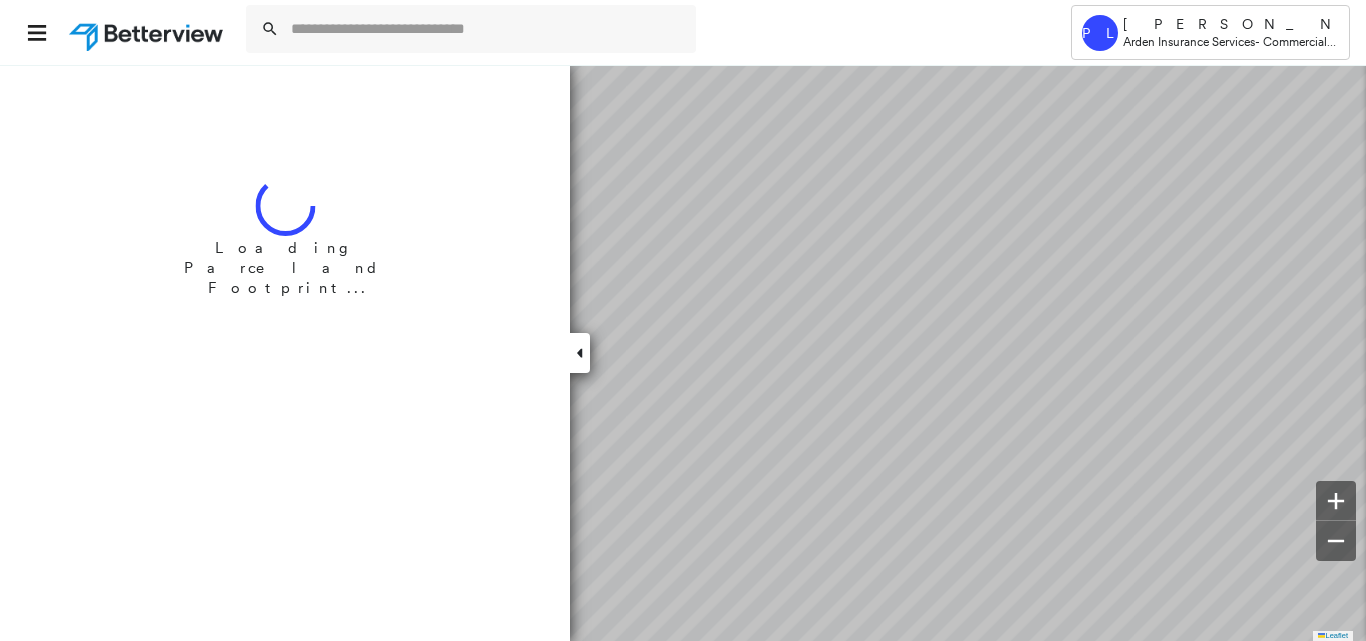 scroll, scrollTop: 0, scrollLeft: 0, axis: both 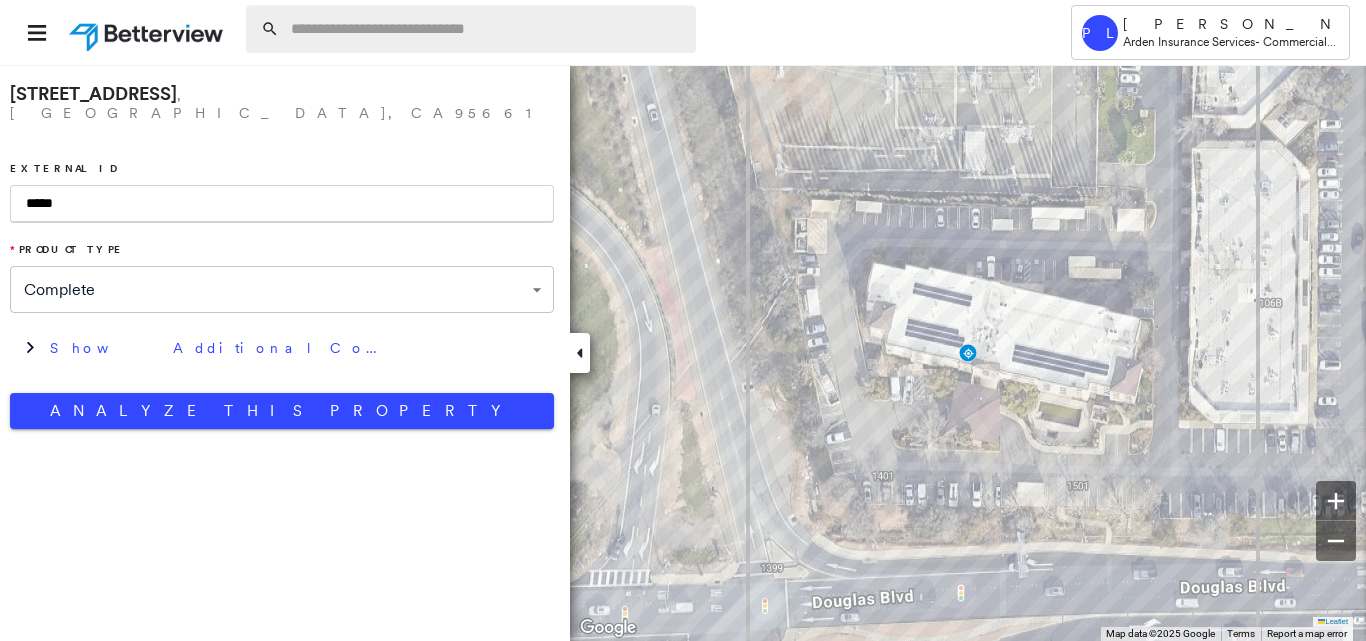 click at bounding box center [487, 29] 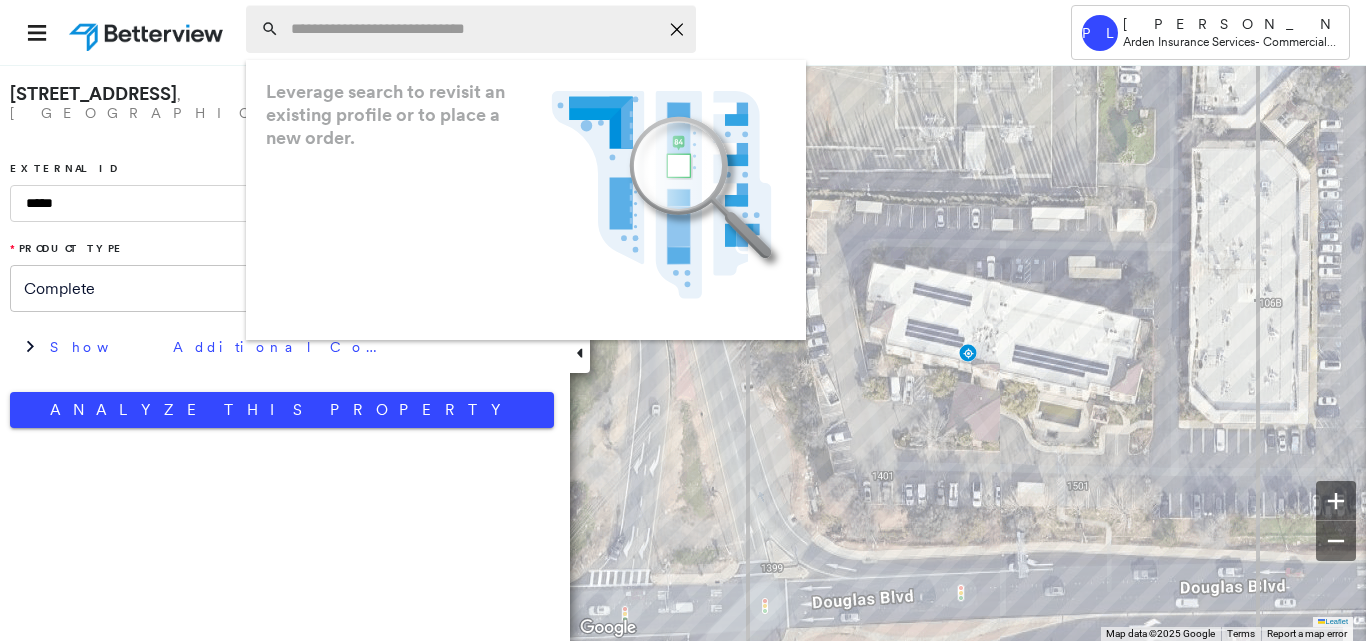 paste on "**********" 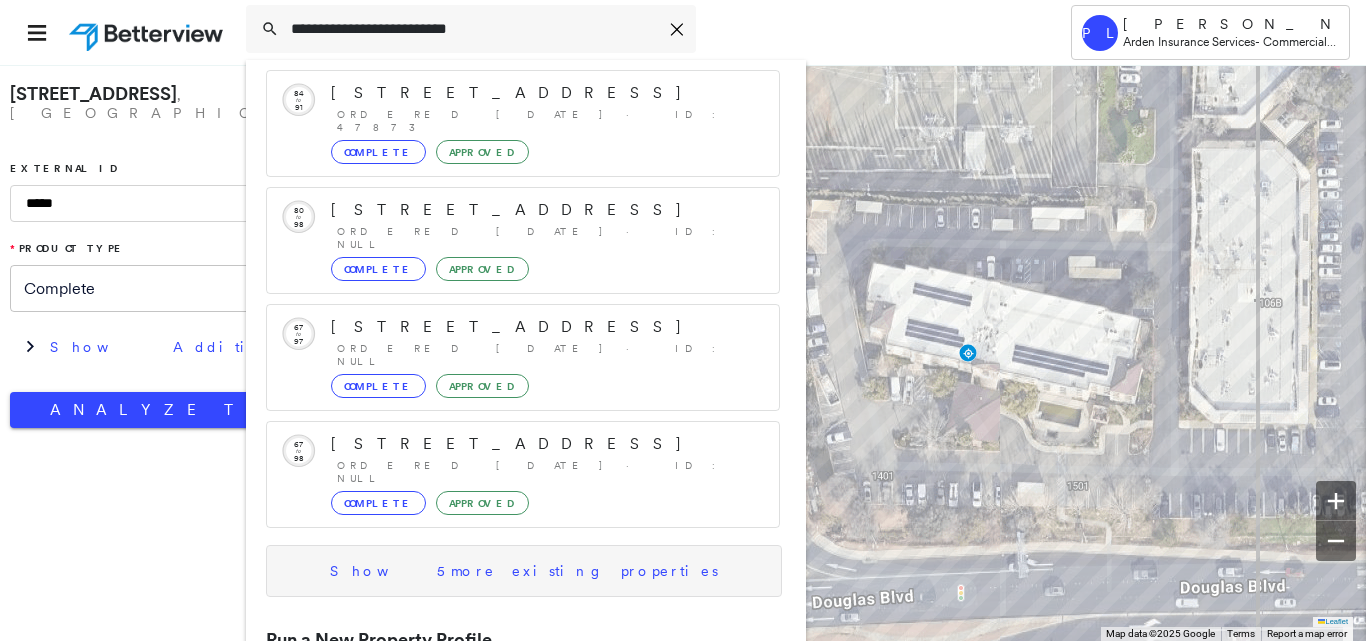 scroll, scrollTop: 213, scrollLeft: 0, axis: vertical 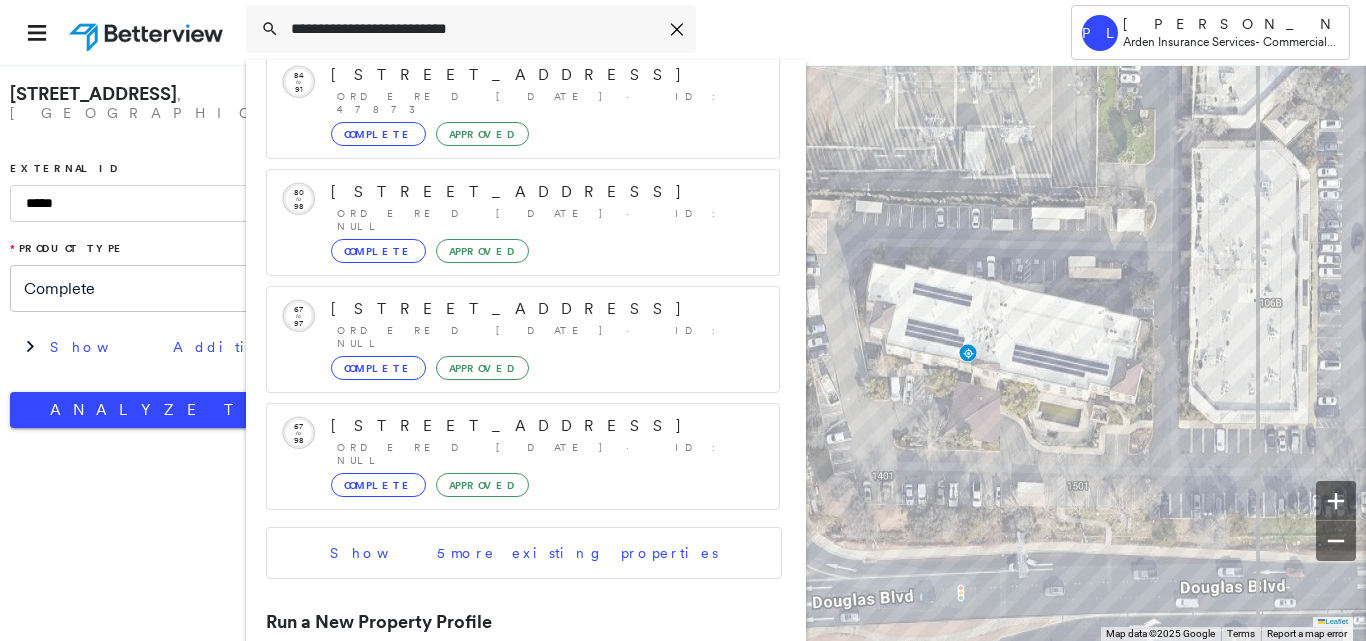 type on "**********" 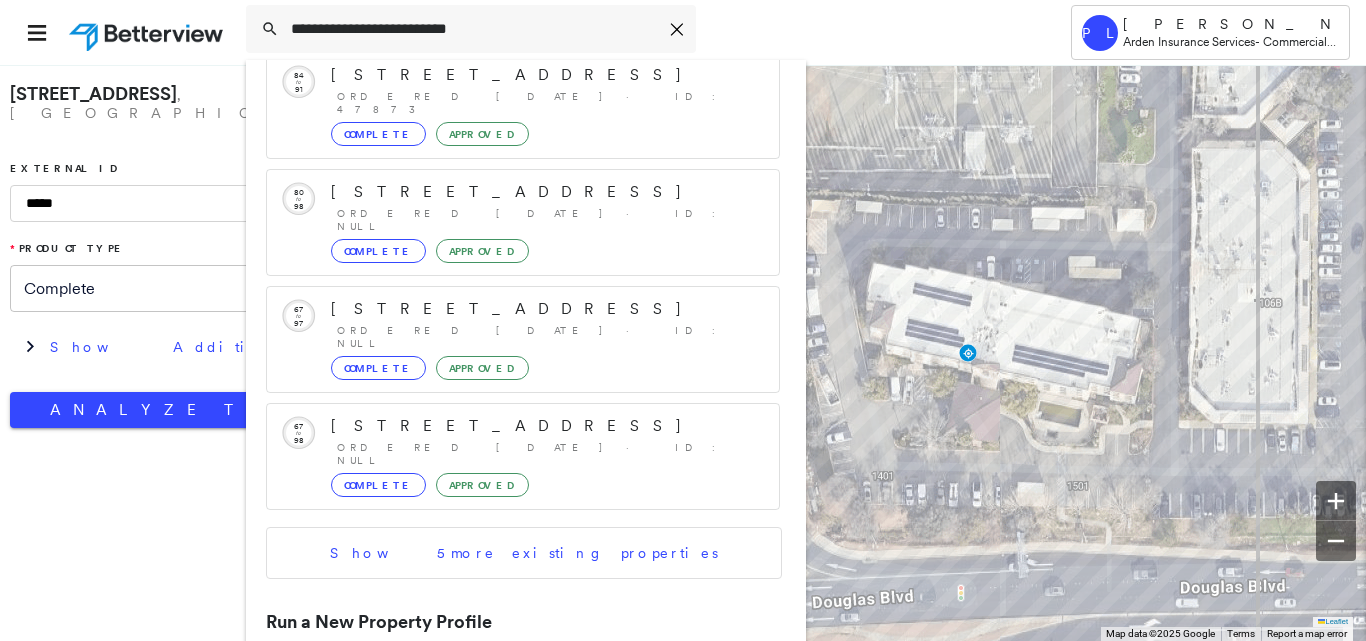click on "[STREET_ADDRESS] Group Created with Sketch." at bounding box center [523, 690] 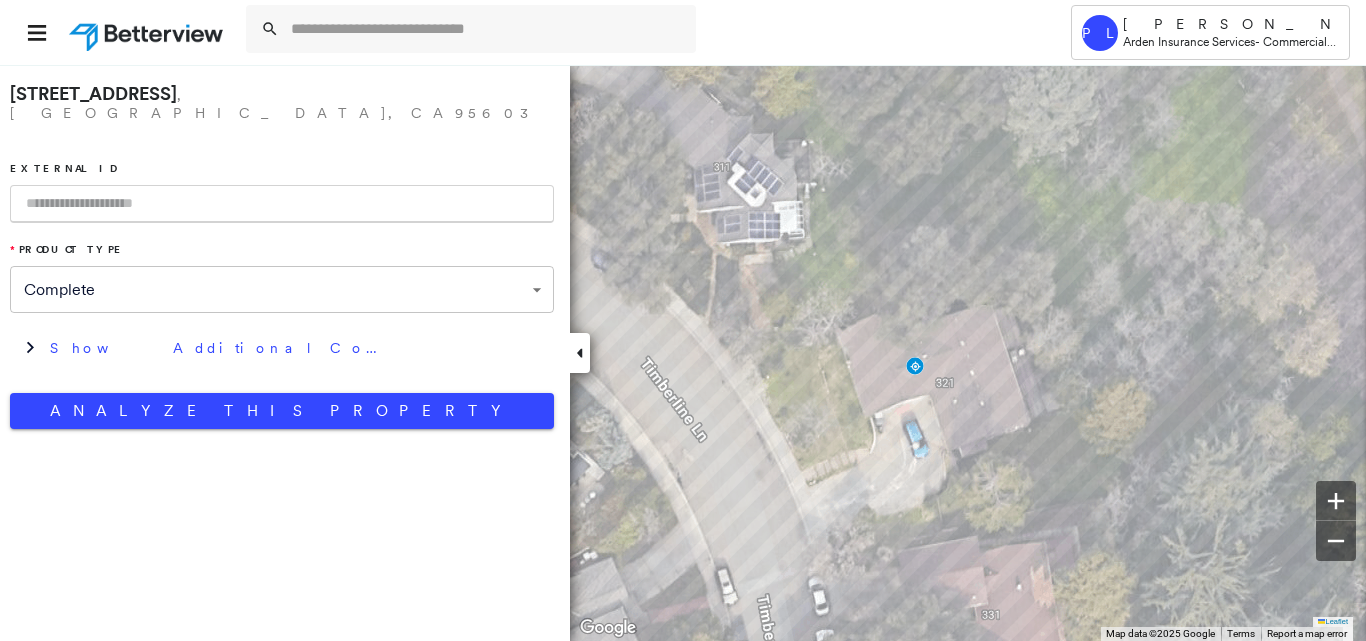click at bounding box center [282, 204] 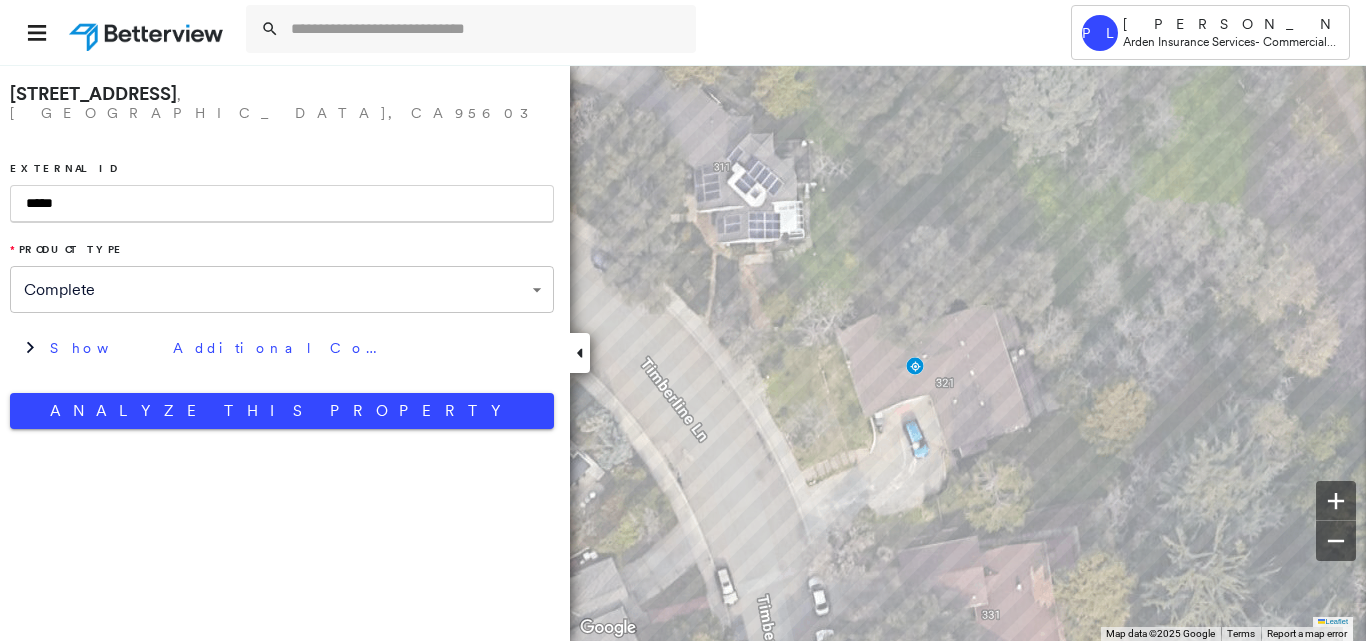 type on "*****" 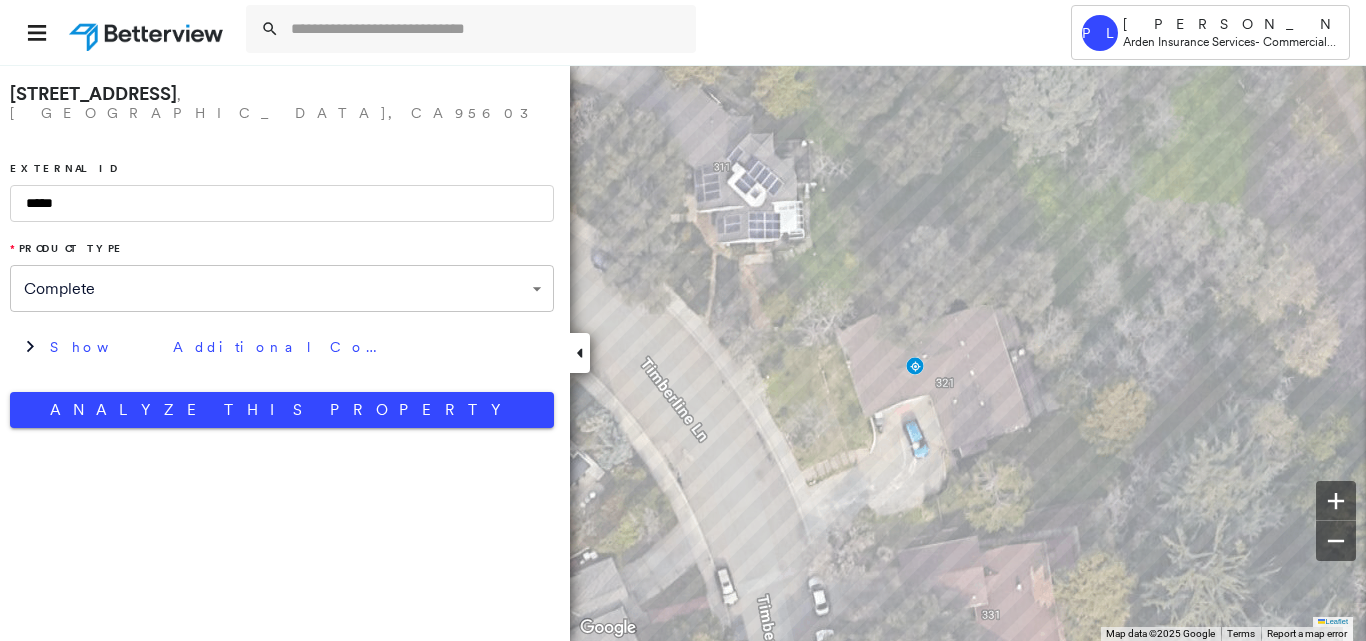drag, startPoint x: 240, startPoint y: 97, endPoint x: 297, endPoint y: 106, distance: 57.706154 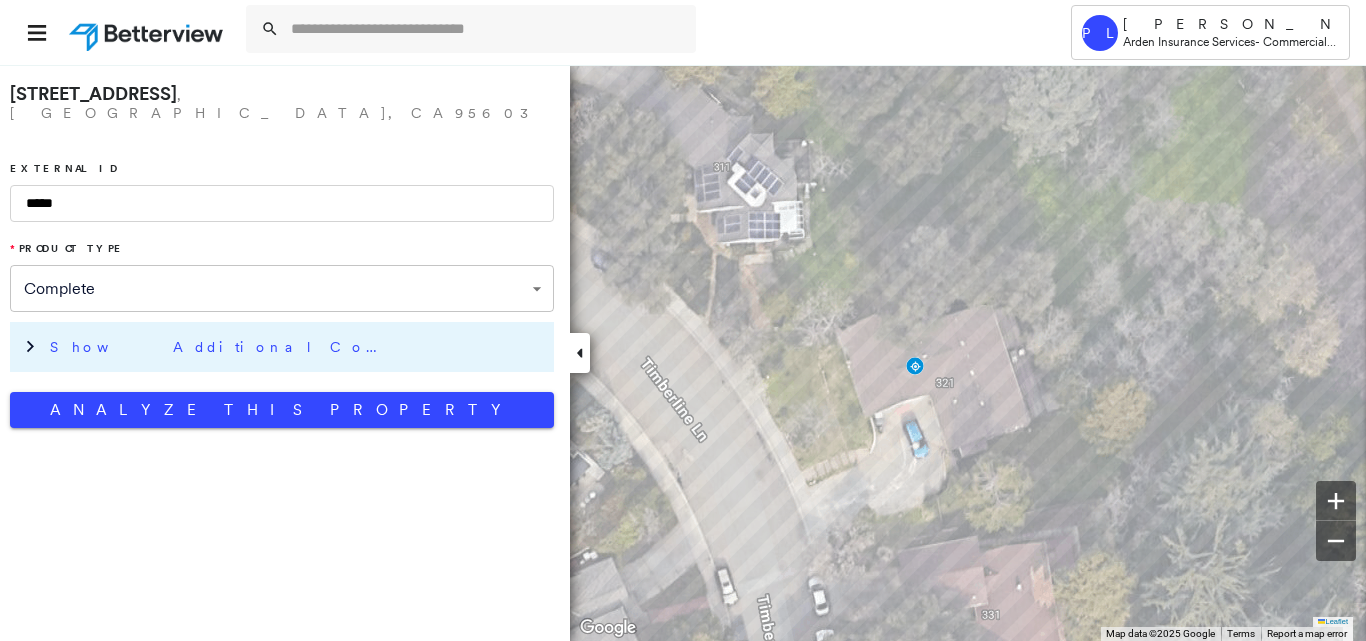 click on "Show Additional Company Data" at bounding box center [297, 347] 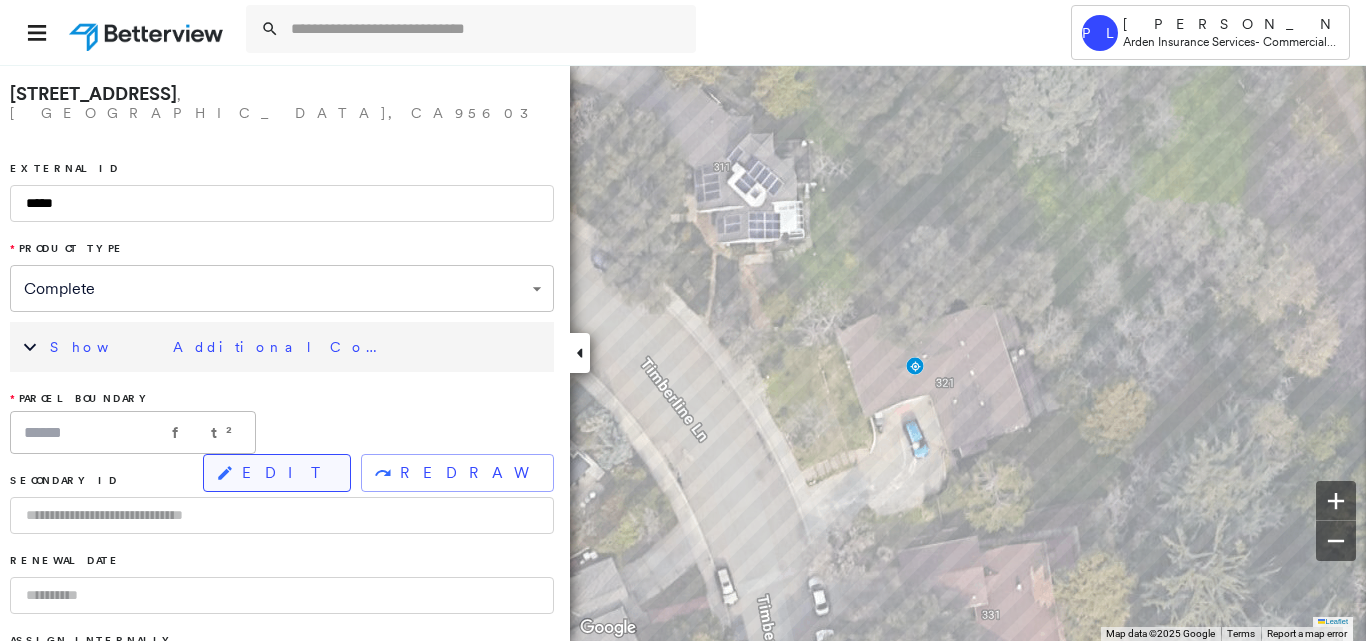 click on "EDIT" at bounding box center [288, 473] 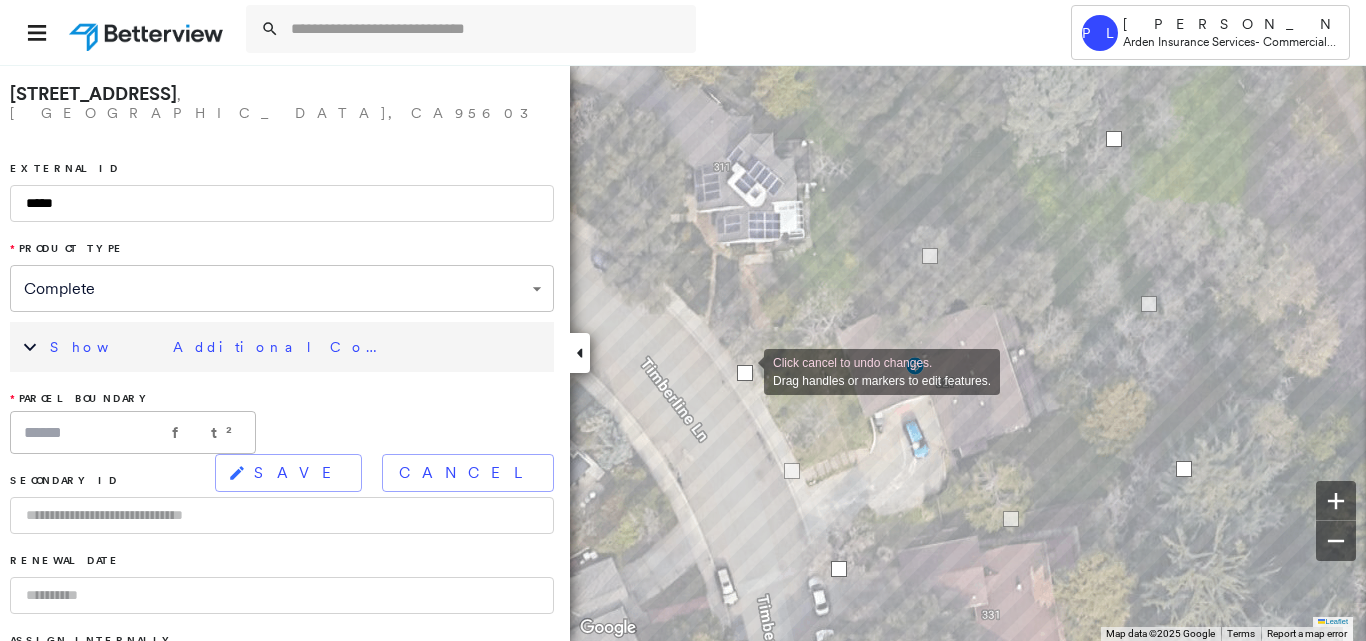 drag, startPoint x: 753, startPoint y: 390, endPoint x: 744, endPoint y: 370, distance: 21.931713 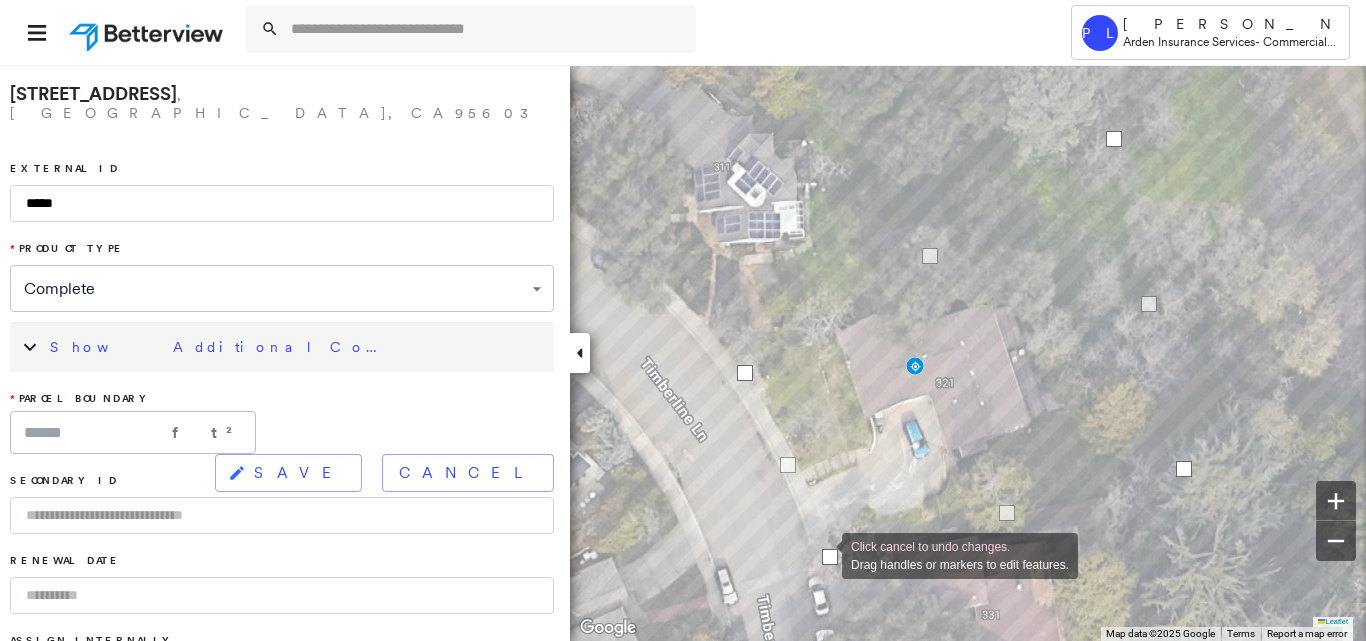 drag, startPoint x: 831, startPoint y: 566, endPoint x: 822, endPoint y: 554, distance: 15 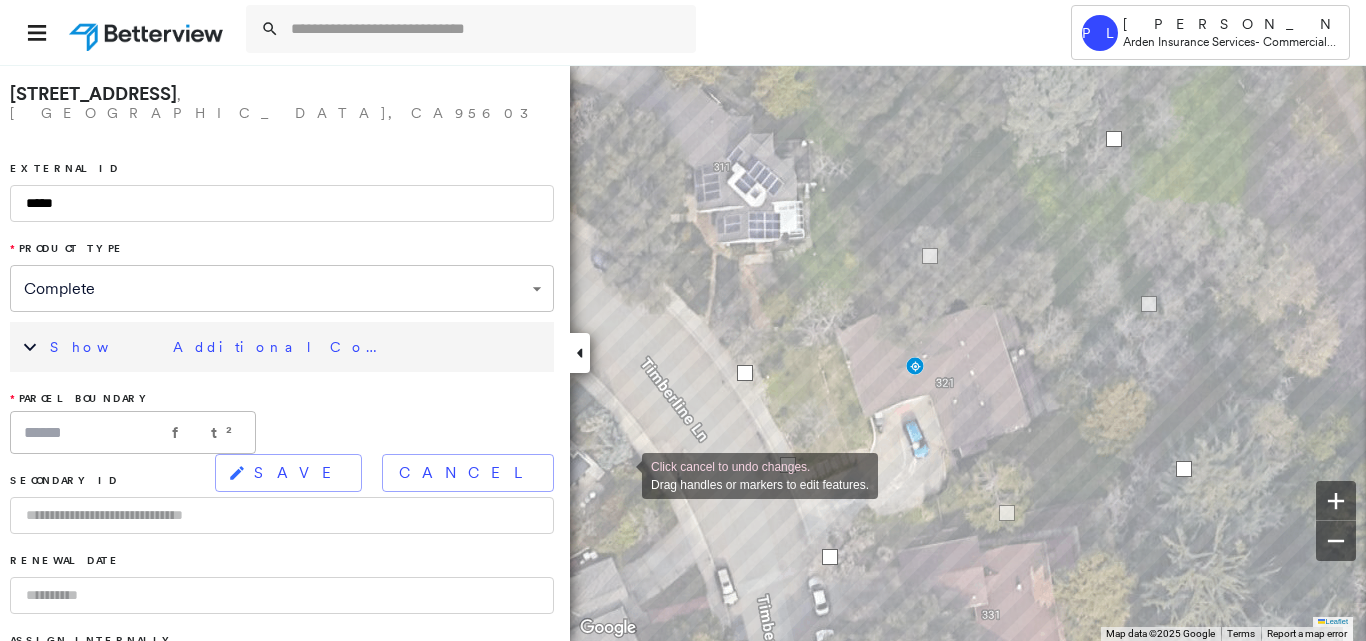 click on "SAVE" at bounding box center [299, 473] 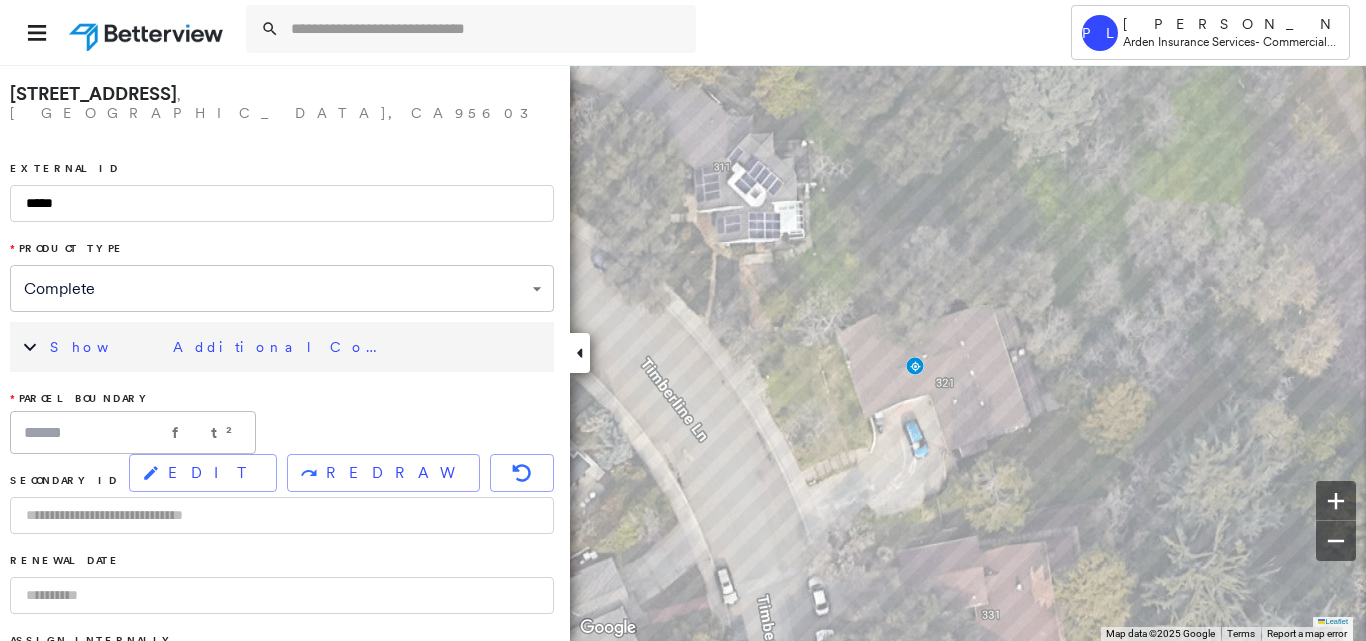 click on "Show Additional Company Data" at bounding box center [297, 347] 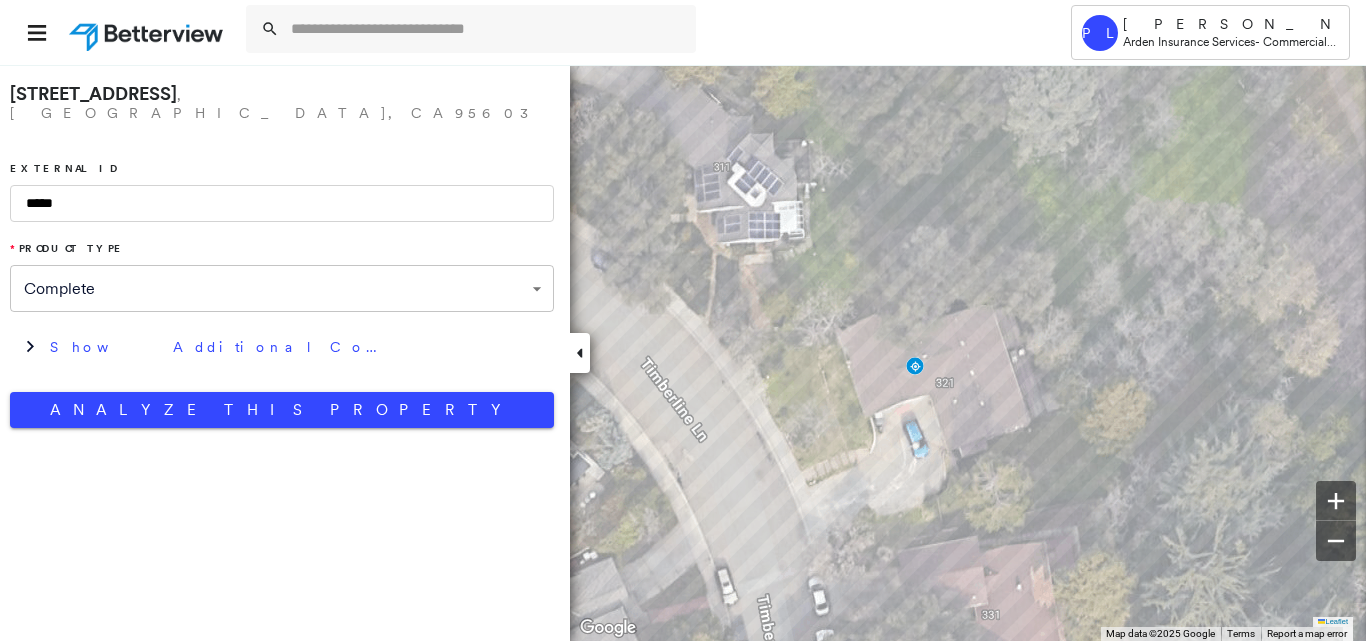 click on "**********" at bounding box center (282, 251) 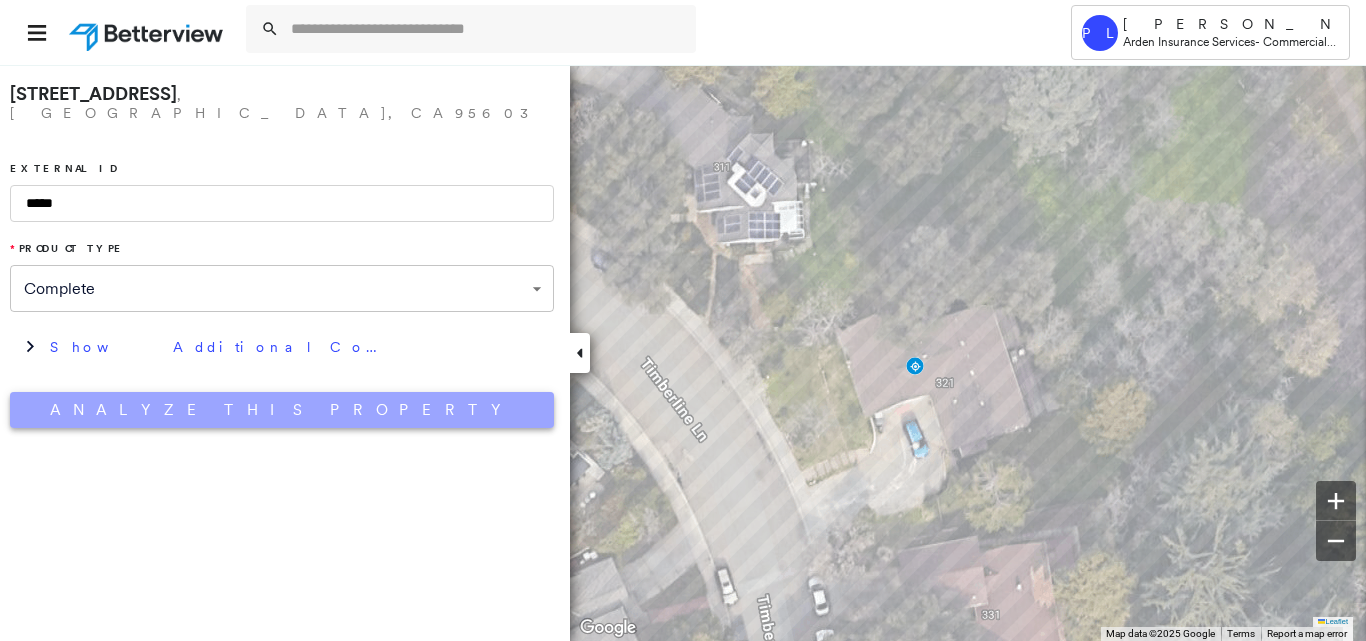 click on "Analyze This Property" at bounding box center [282, 410] 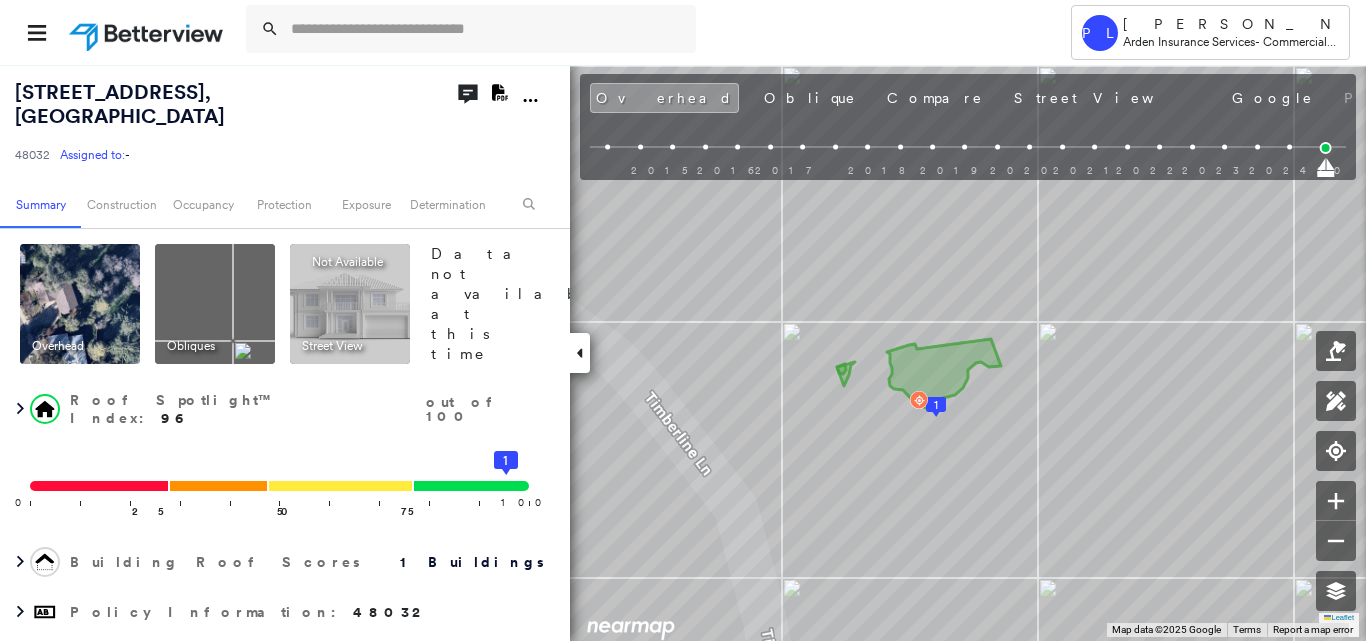 click 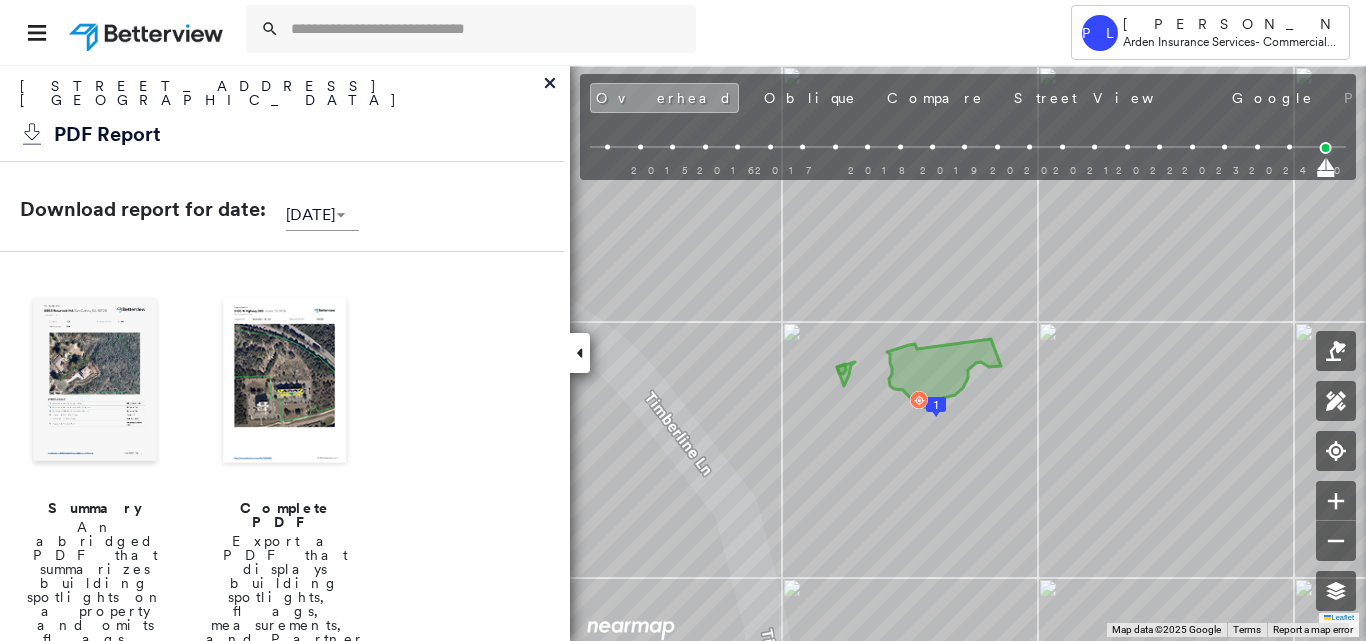 click at bounding box center [95, 382] 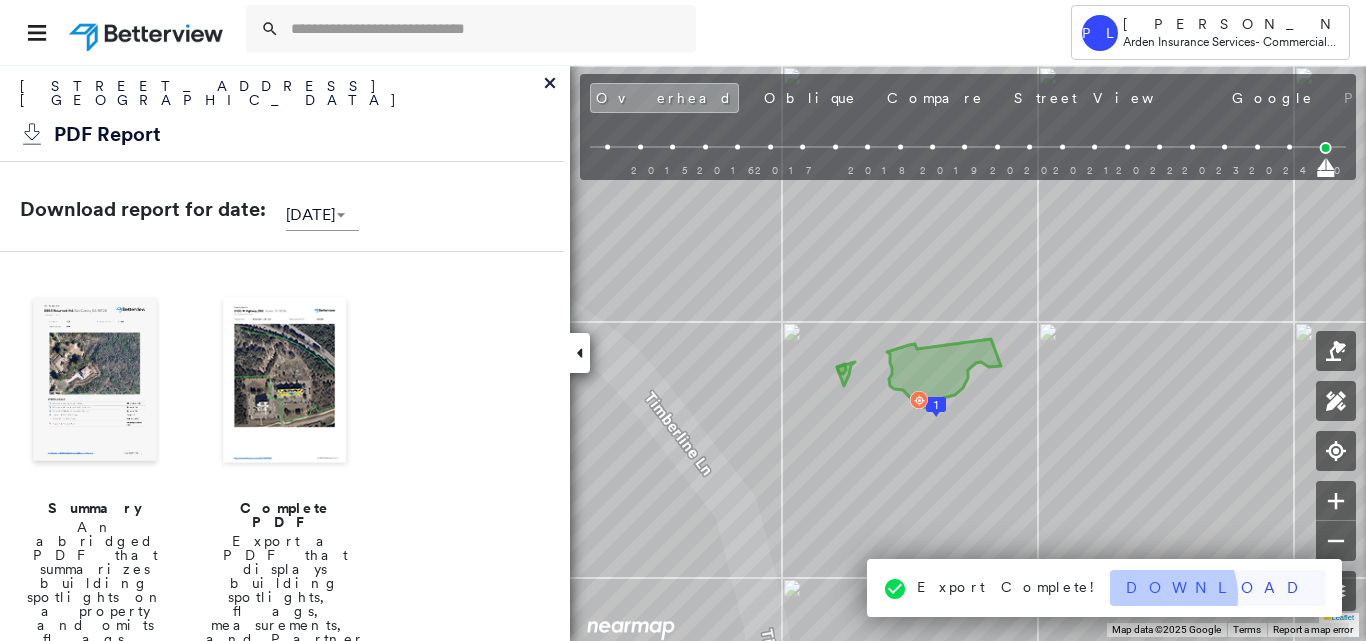 click on "Download" at bounding box center [1218, 588] 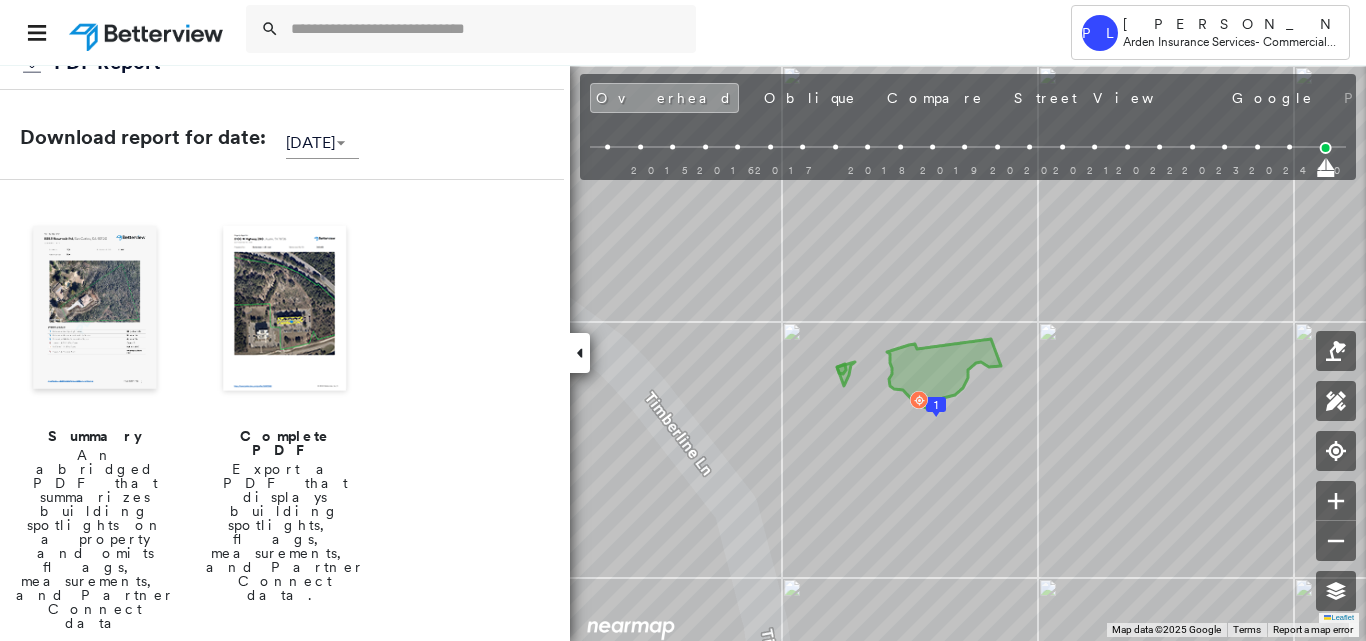 scroll, scrollTop: 100, scrollLeft: 0, axis: vertical 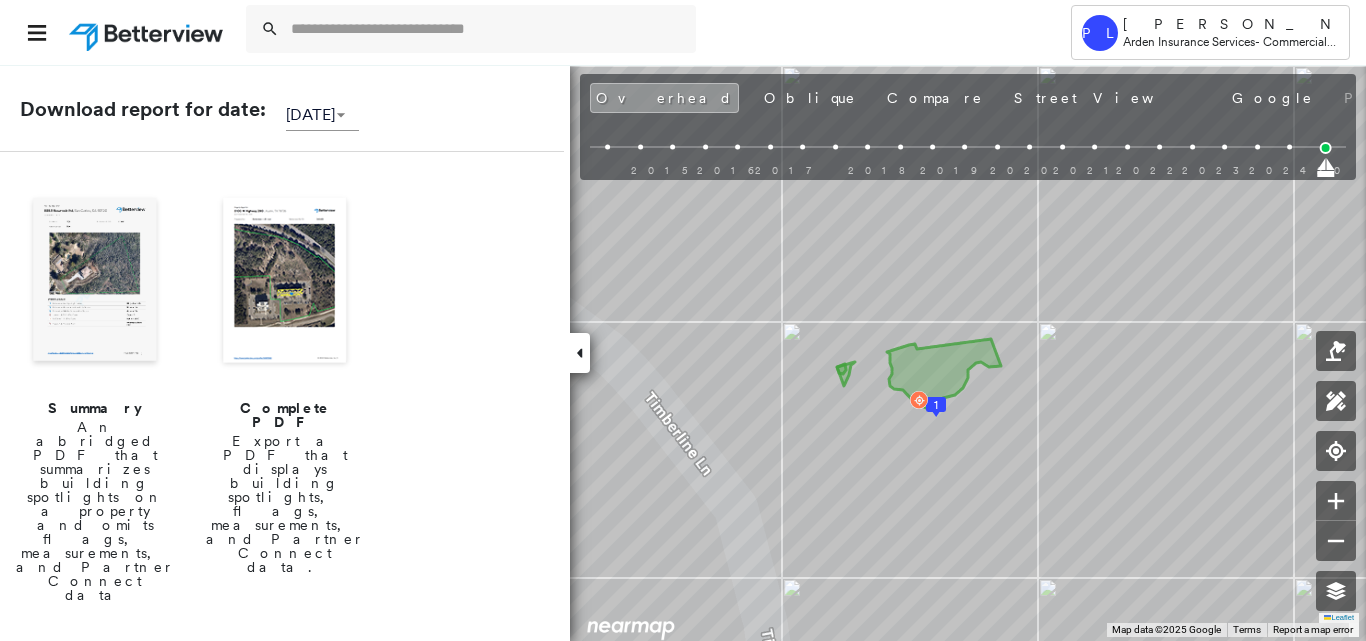click at bounding box center [285, 282] 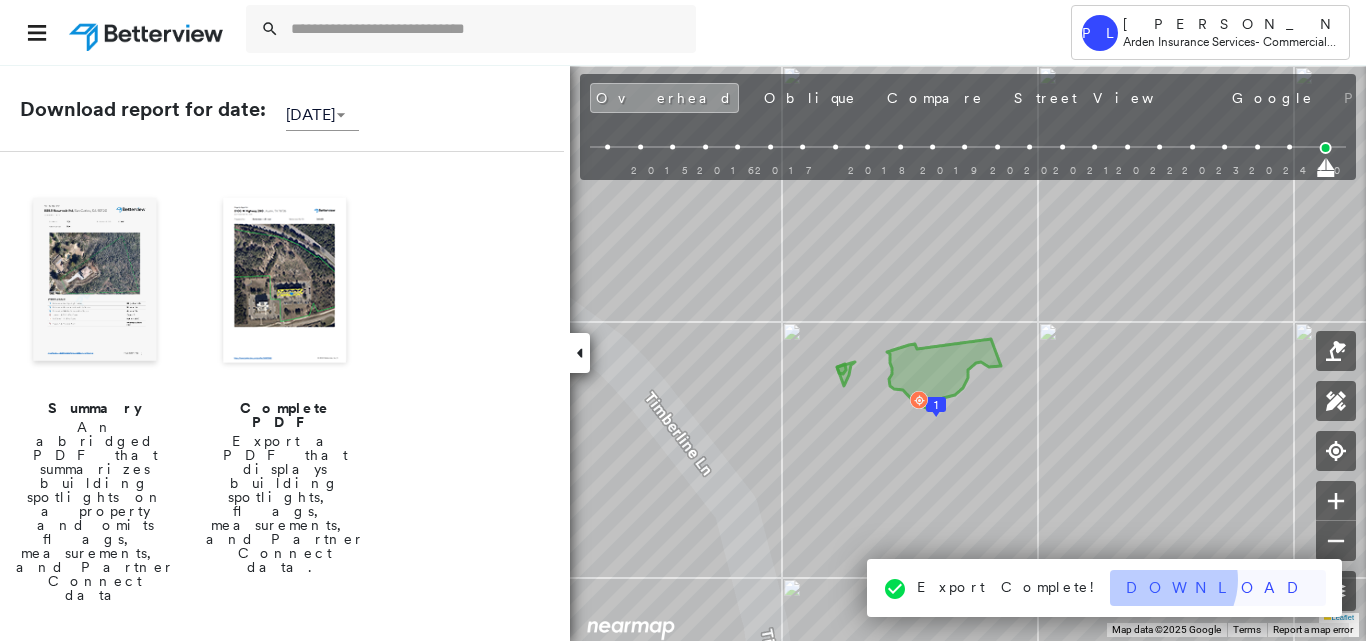 click on "Download" at bounding box center [1218, 588] 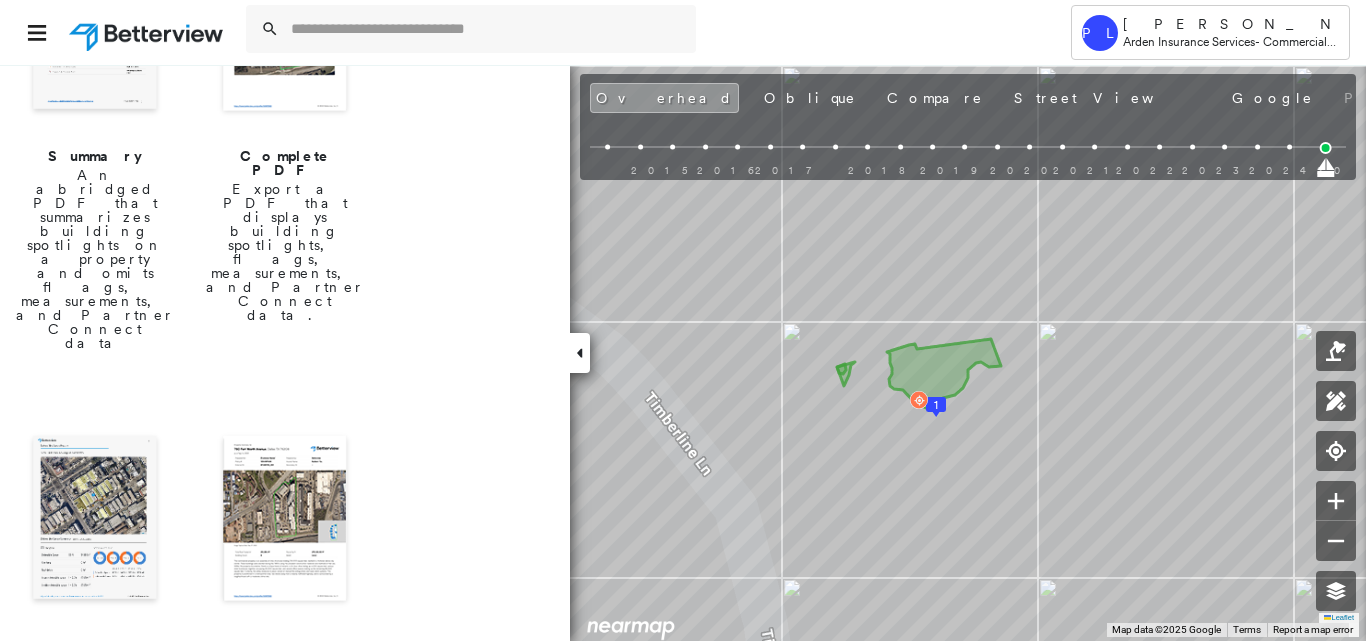 scroll, scrollTop: 400, scrollLeft: 0, axis: vertical 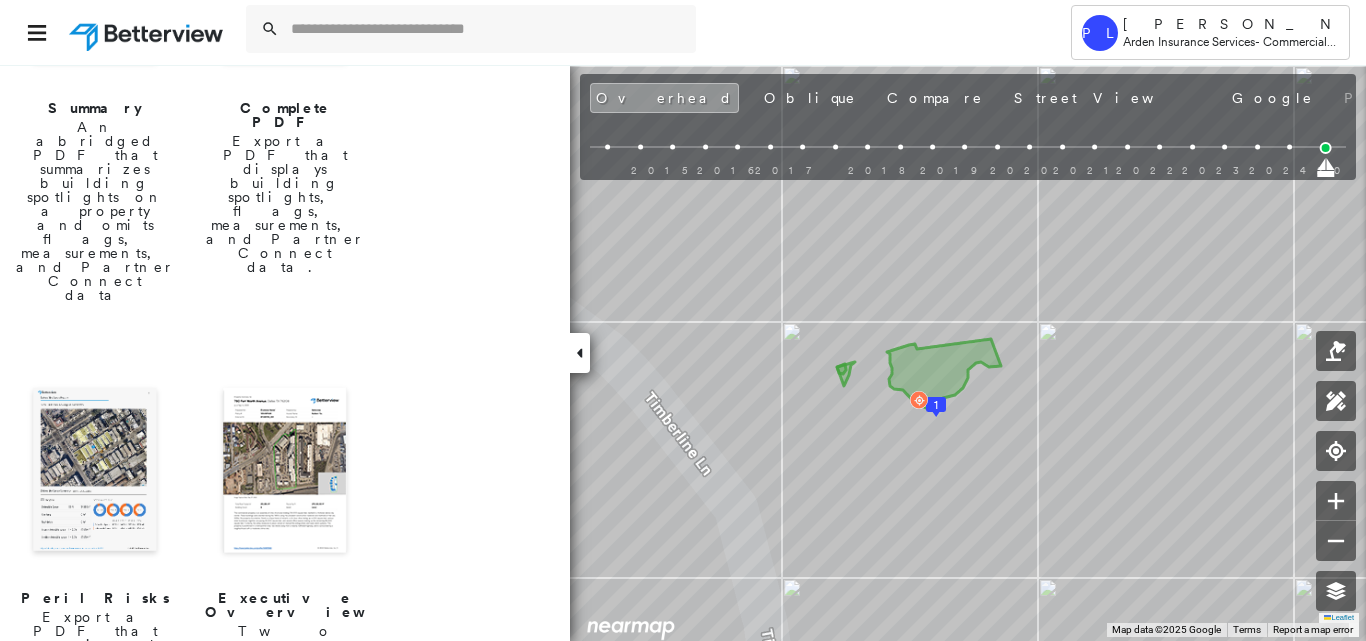 click at bounding box center [95, 472] 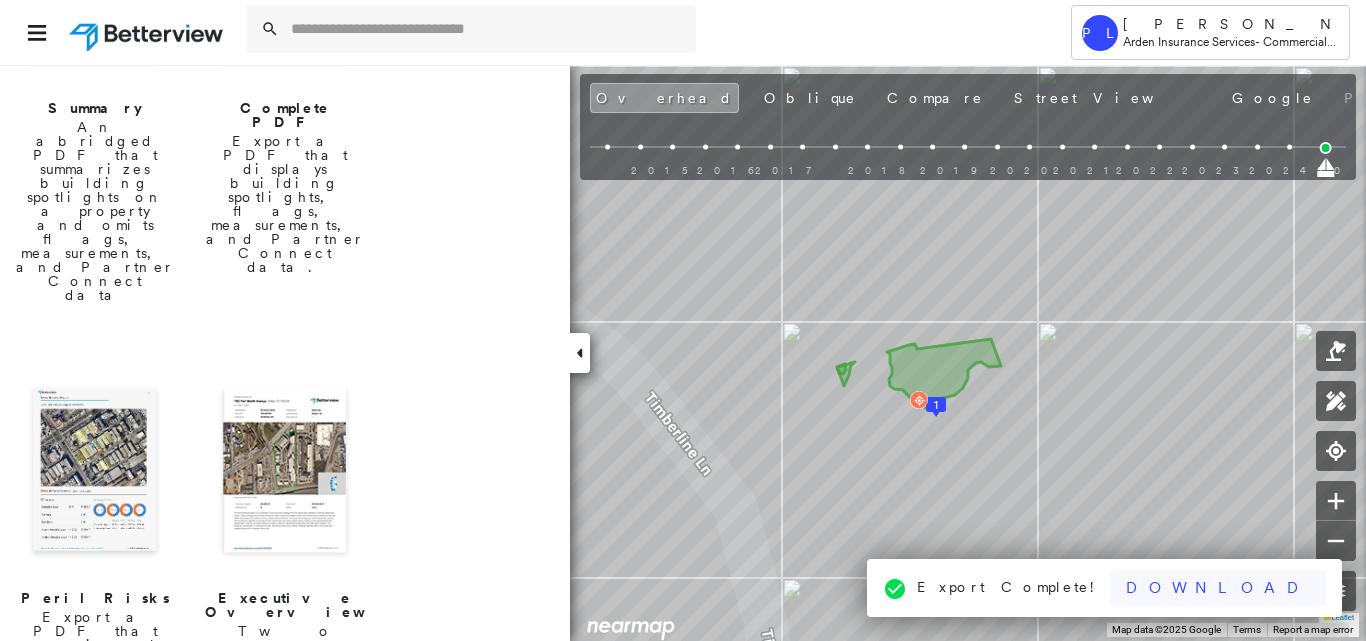 click on "Download" at bounding box center [1218, 588] 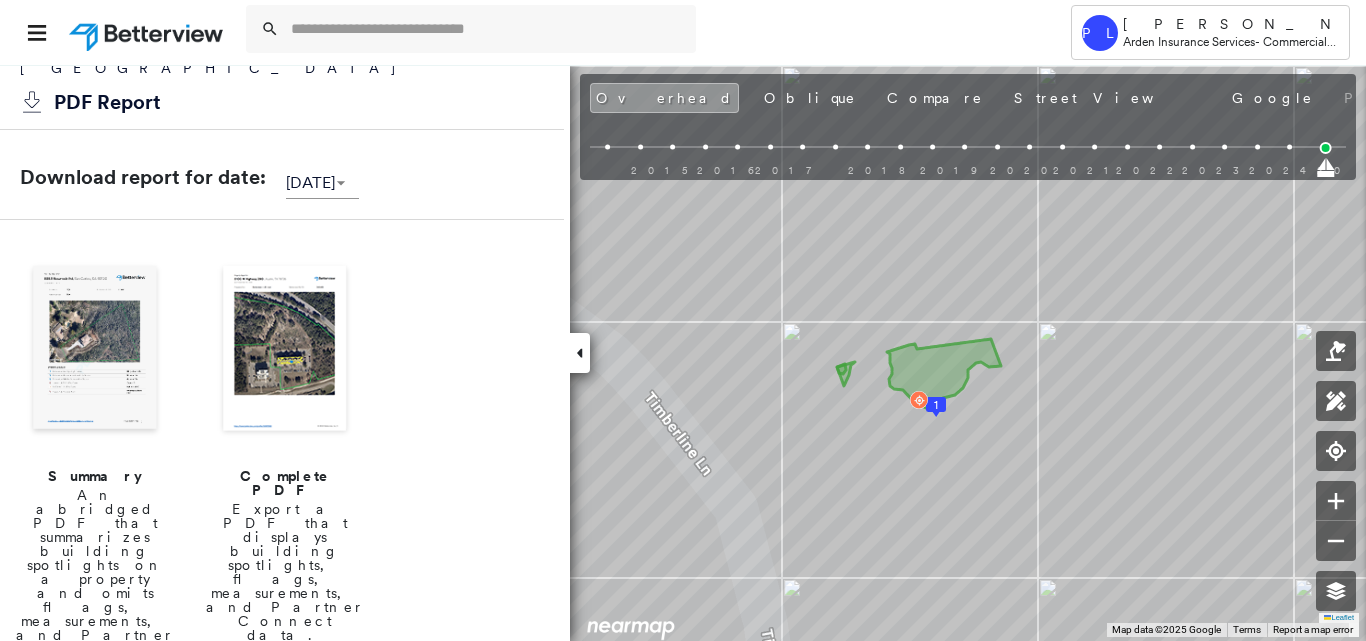 scroll, scrollTop: 0, scrollLeft: 0, axis: both 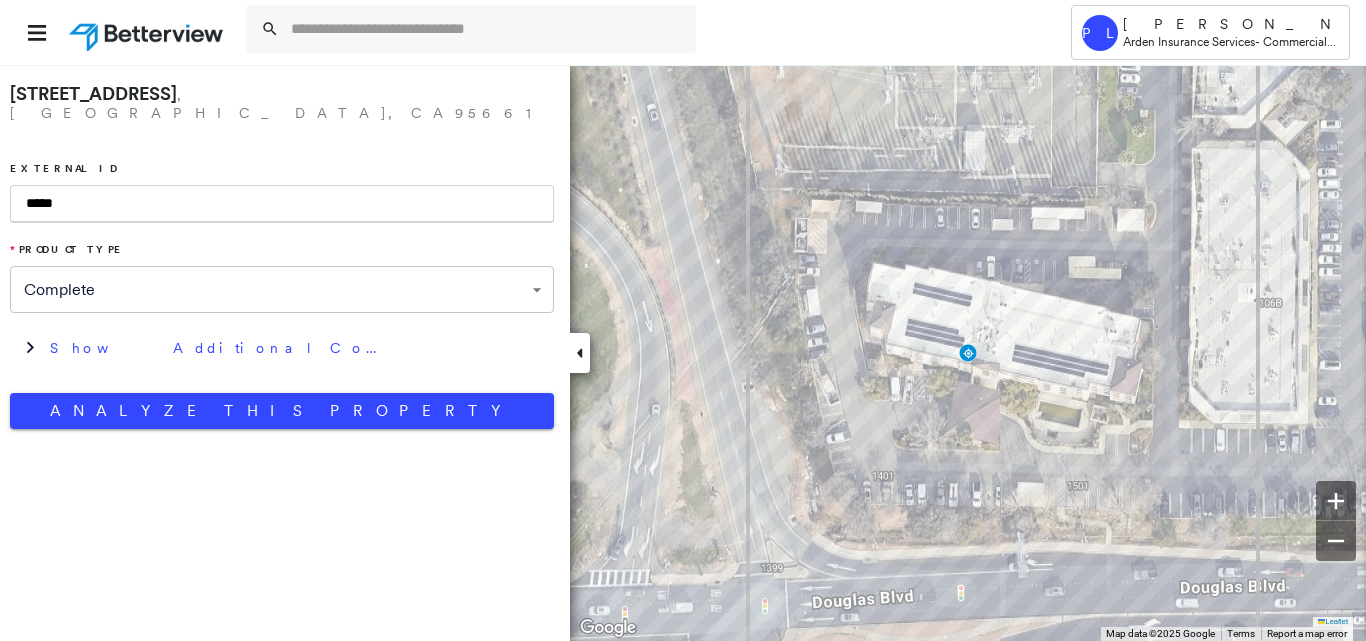 drag, startPoint x: 89, startPoint y: 198, endPoint x: -59, endPoint y: 198, distance: 148 